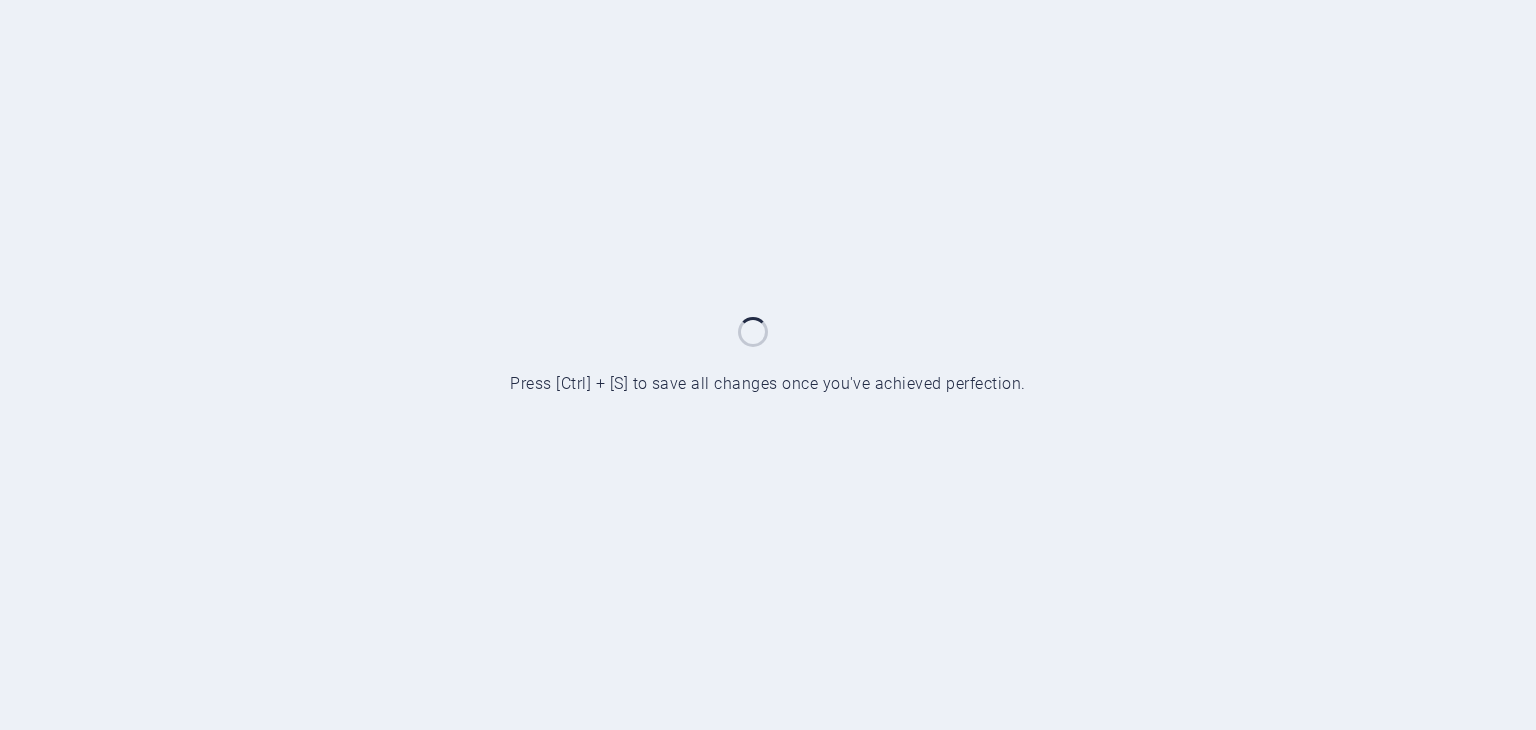 scroll, scrollTop: 0, scrollLeft: 0, axis: both 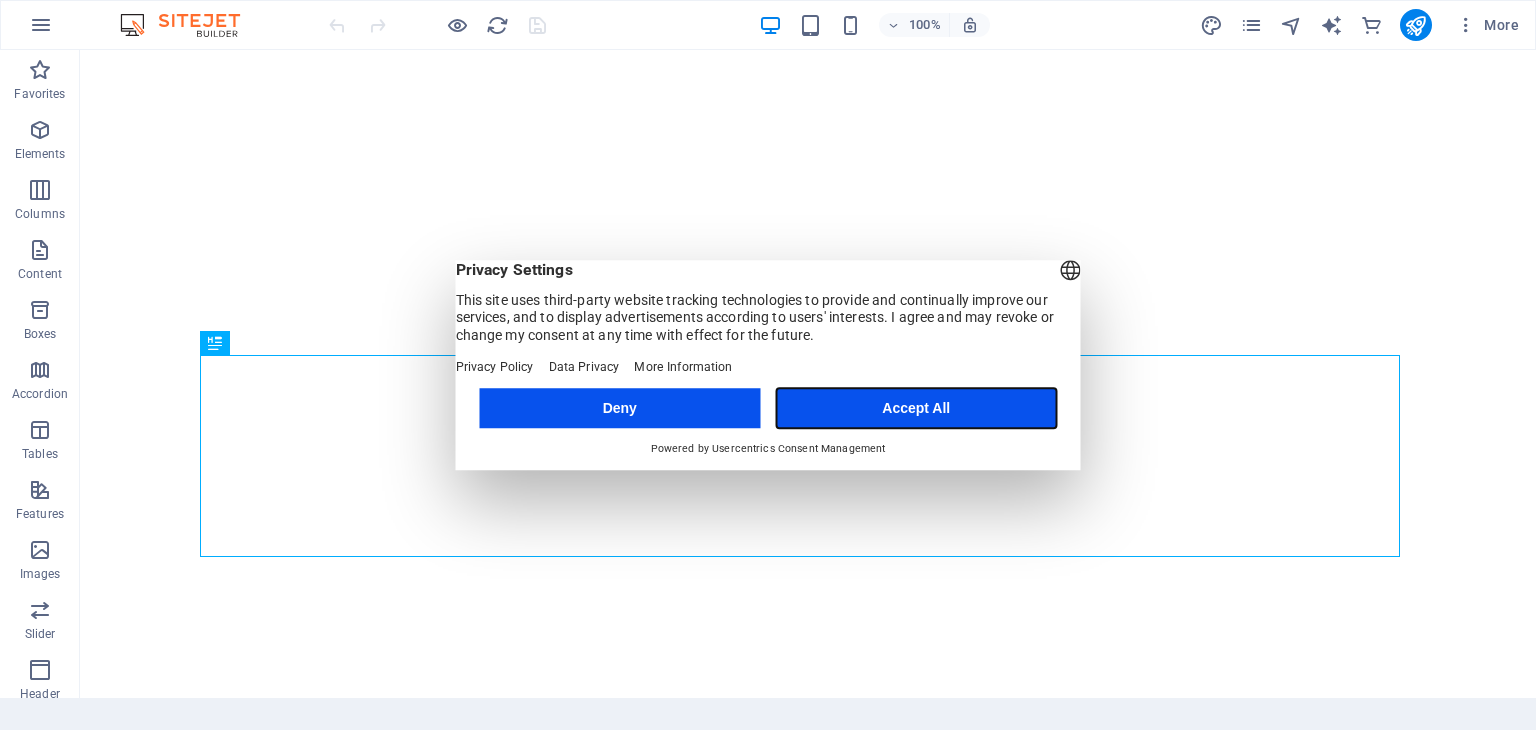 click on "Accept All" at bounding box center (916, 408) 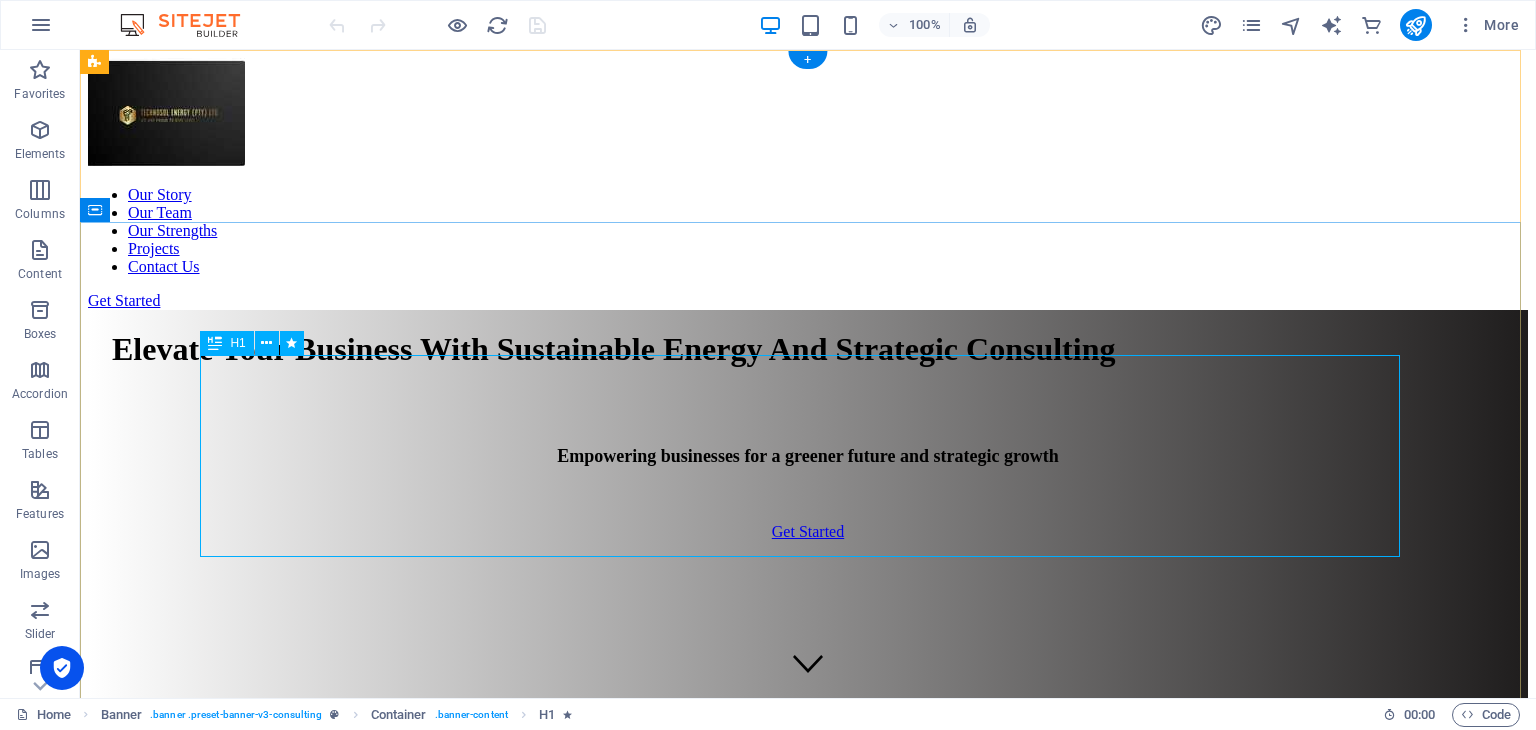 scroll, scrollTop: 0, scrollLeft: 0, axis: both 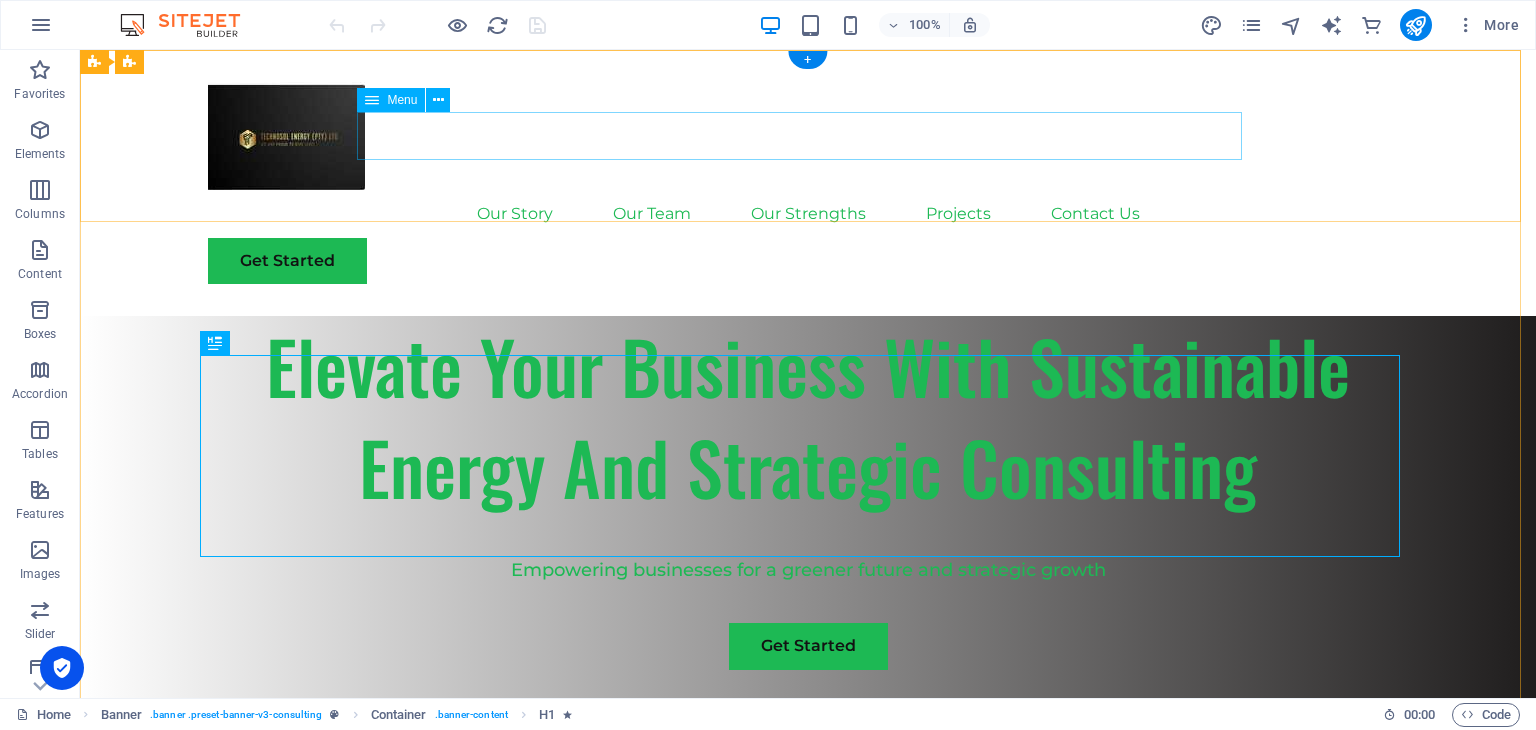 click on "Our Story Our Team Our Strengths Projects Contact Us" at bounding box center (808, 214) 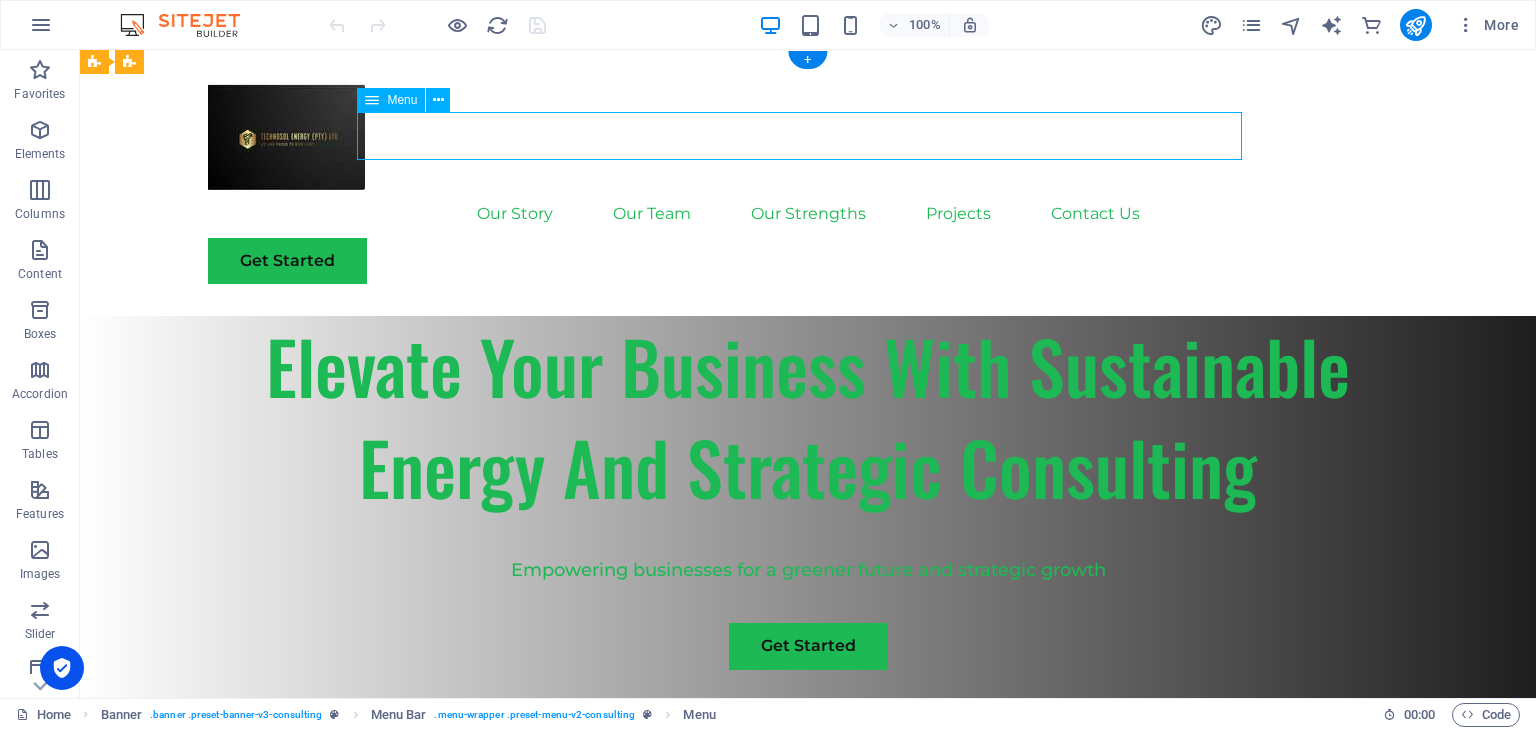 click on "Our Story Our Team Our Strengths Projects Contact Us" at bounding box center (808, 214) 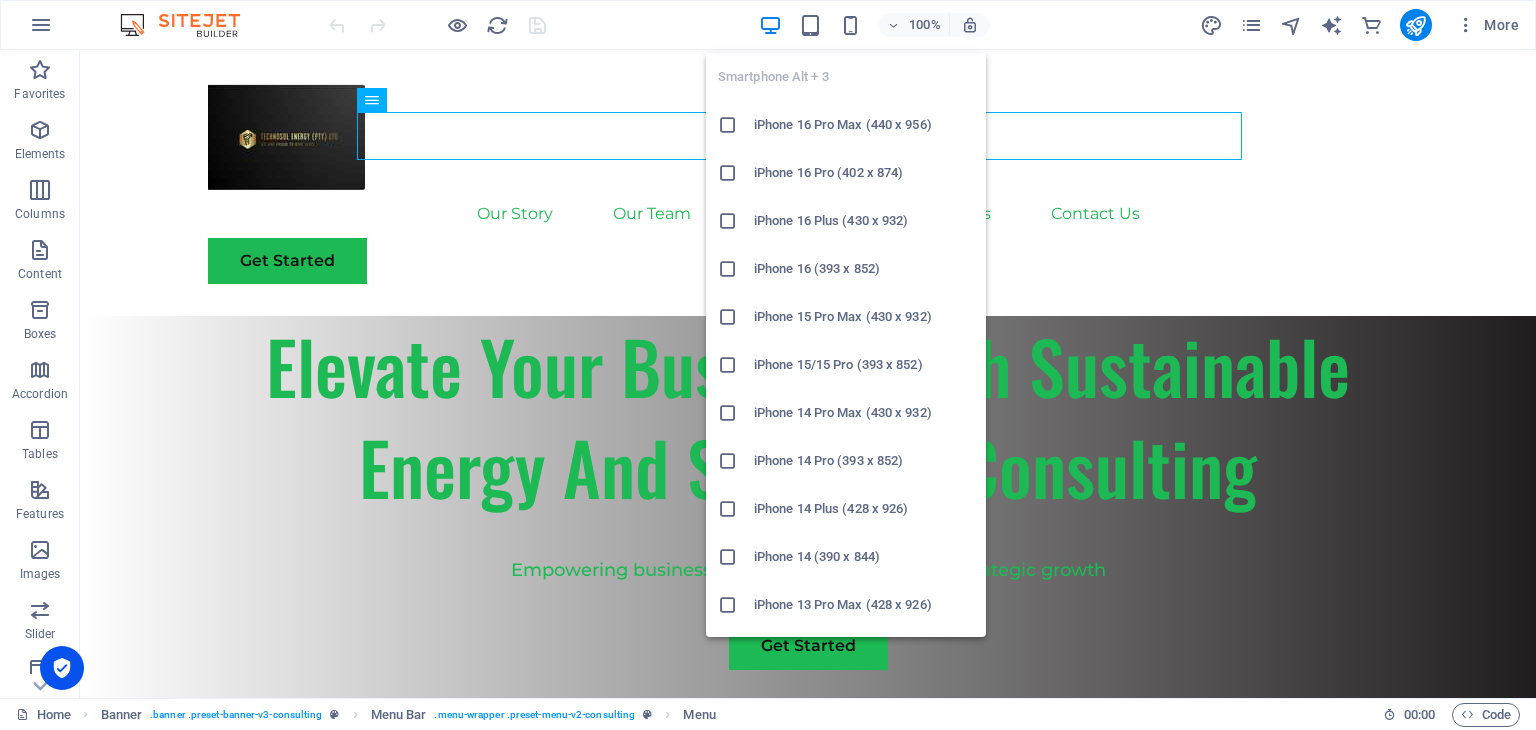 click on "iPhone 13 Pro Max (428 x 926)" at bounding box center [846, 605] 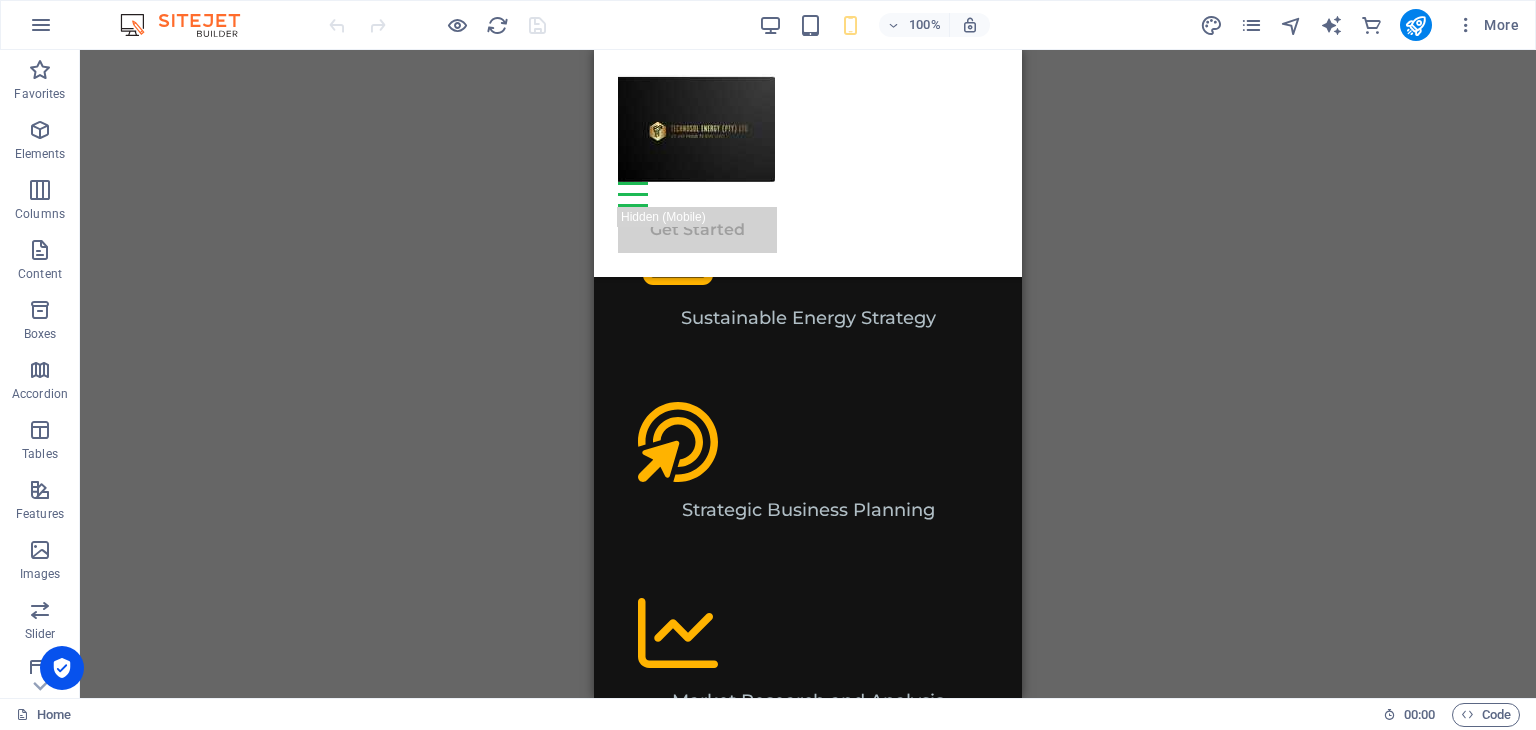 scroll, scrollTop: 2248, scrollLeft: 0, axis: vertical 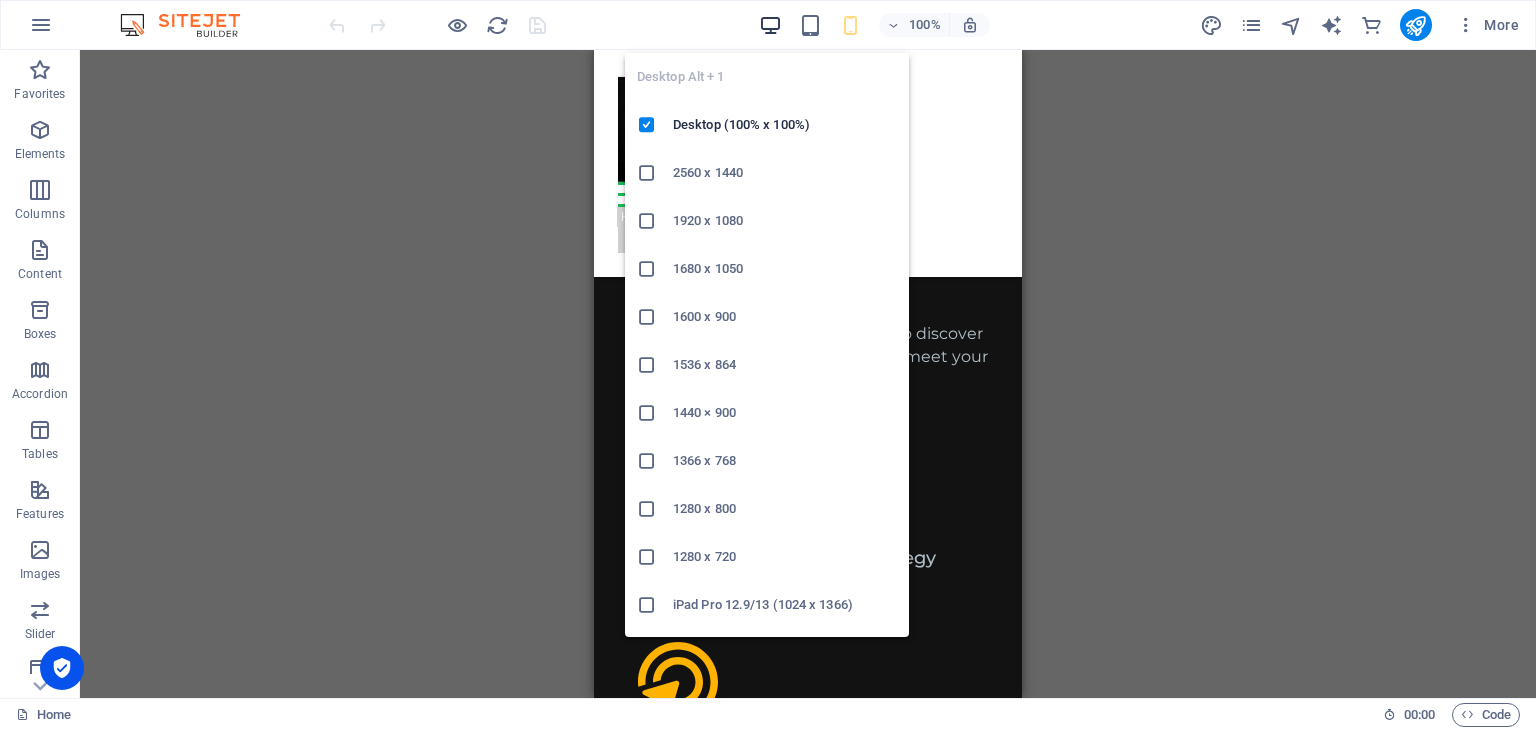 click at bounding box center [770, 25] 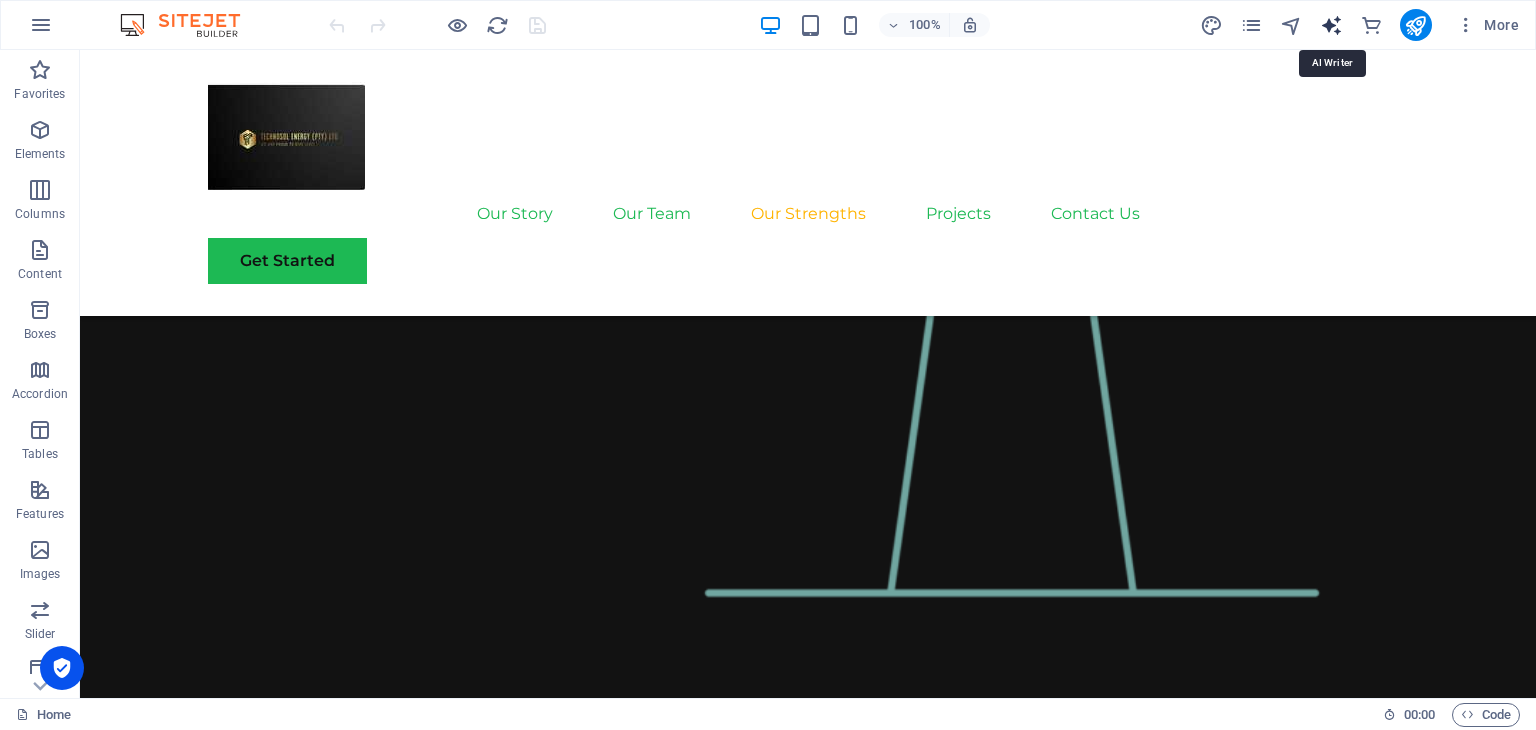 click at bounding box center (1331, 25) 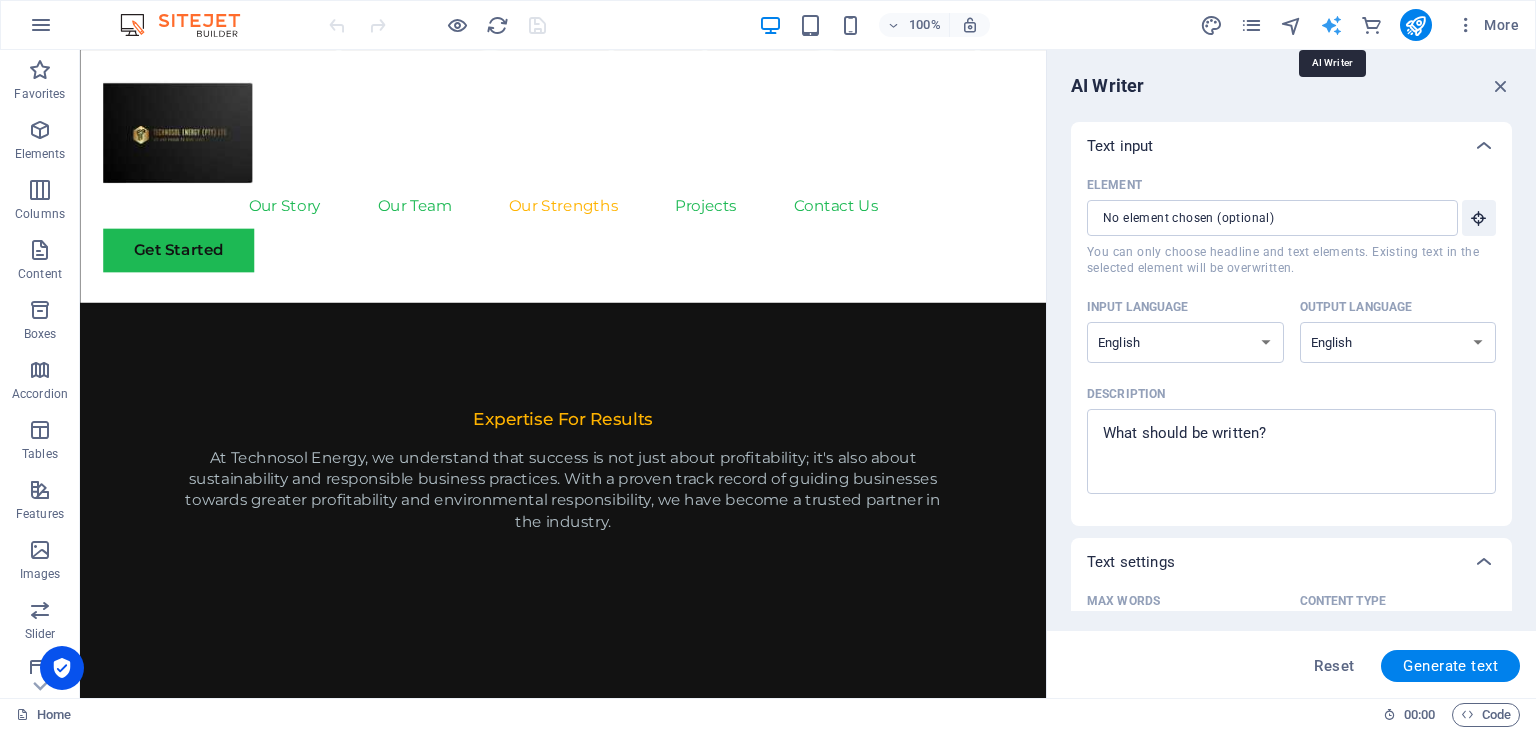 scroll, scrollTop: 0, scrollLeft: 0, axis: both 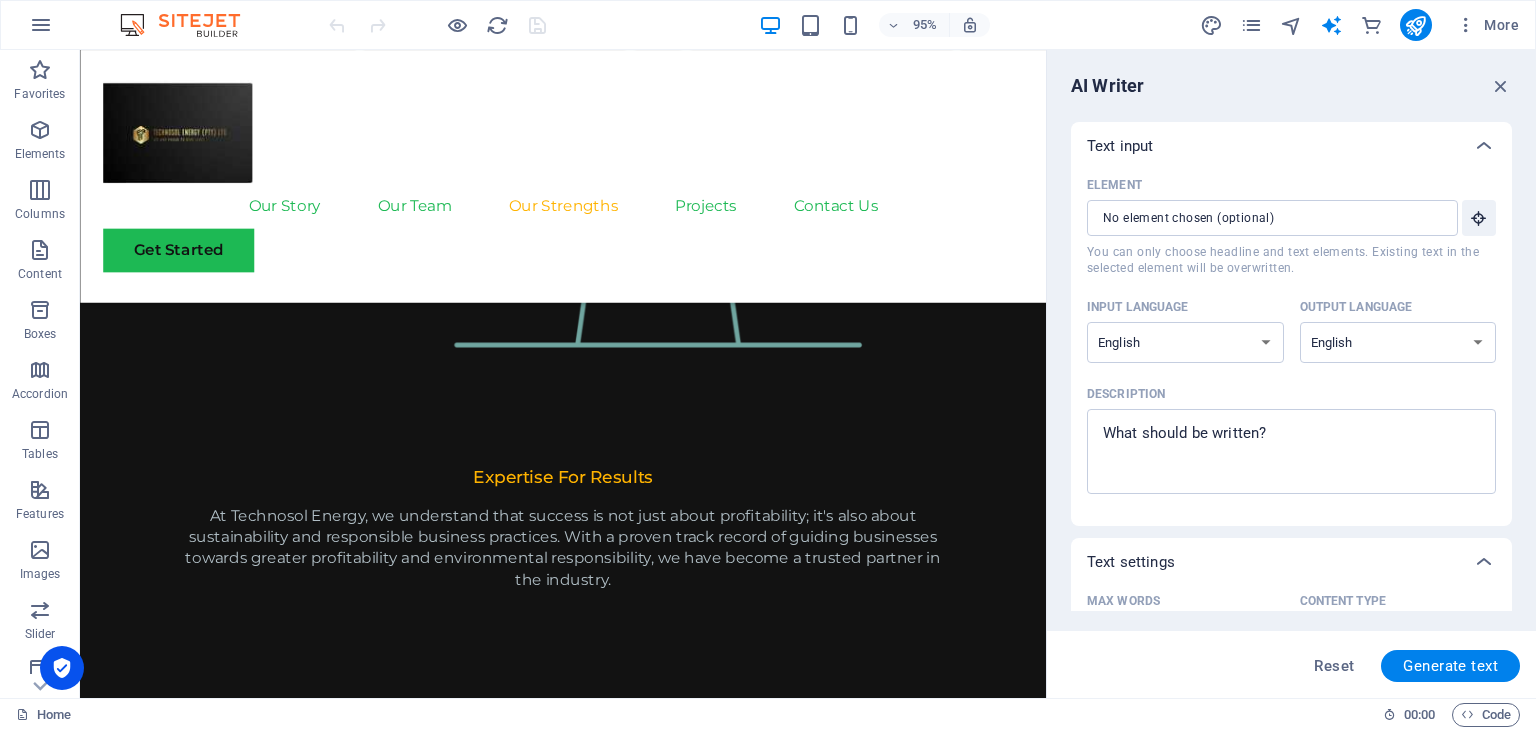 drag, startPoint x: 1511, startPoint y: 168, endPoint x: 1504, endPoint y: 225, distance: 57.428215 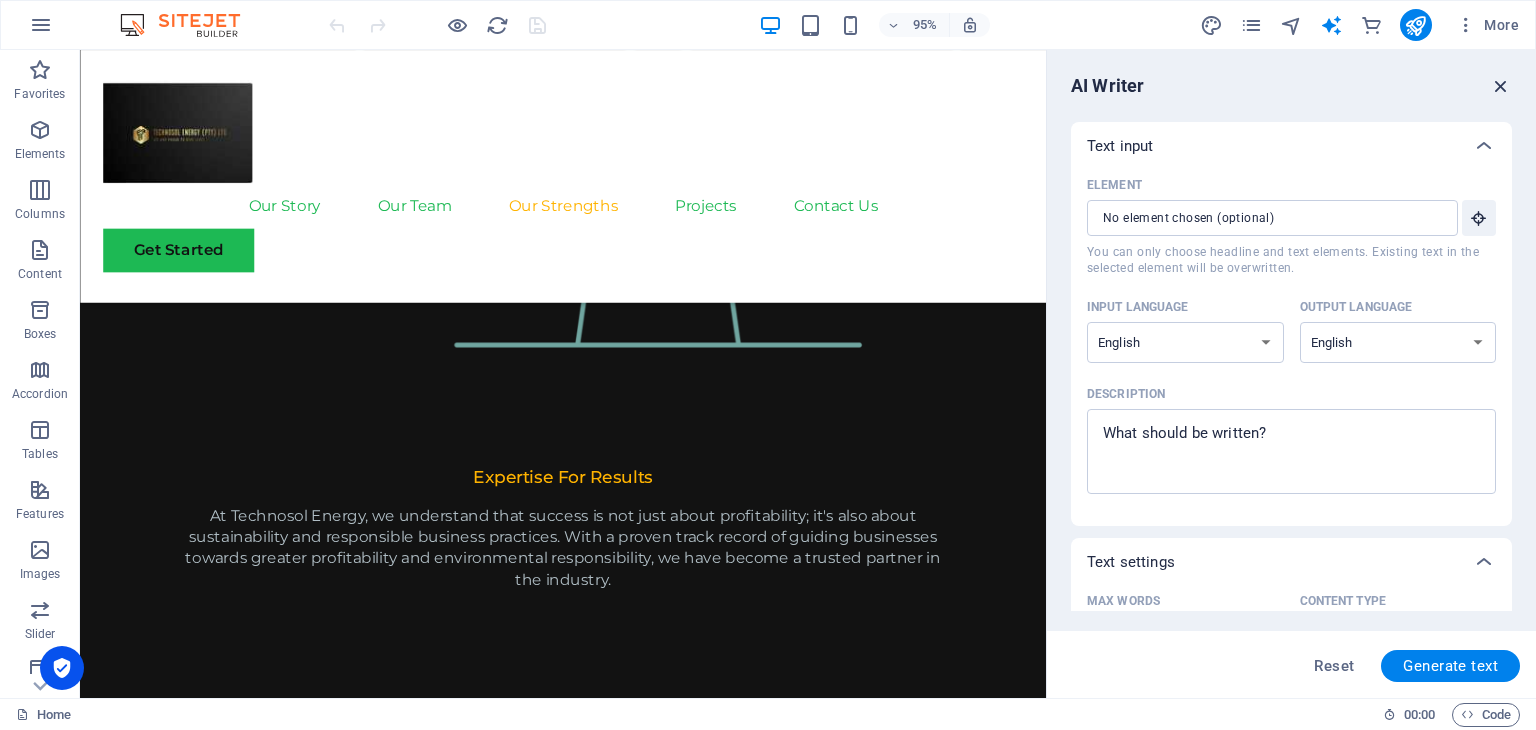 click at bounding box center [1501, 86] 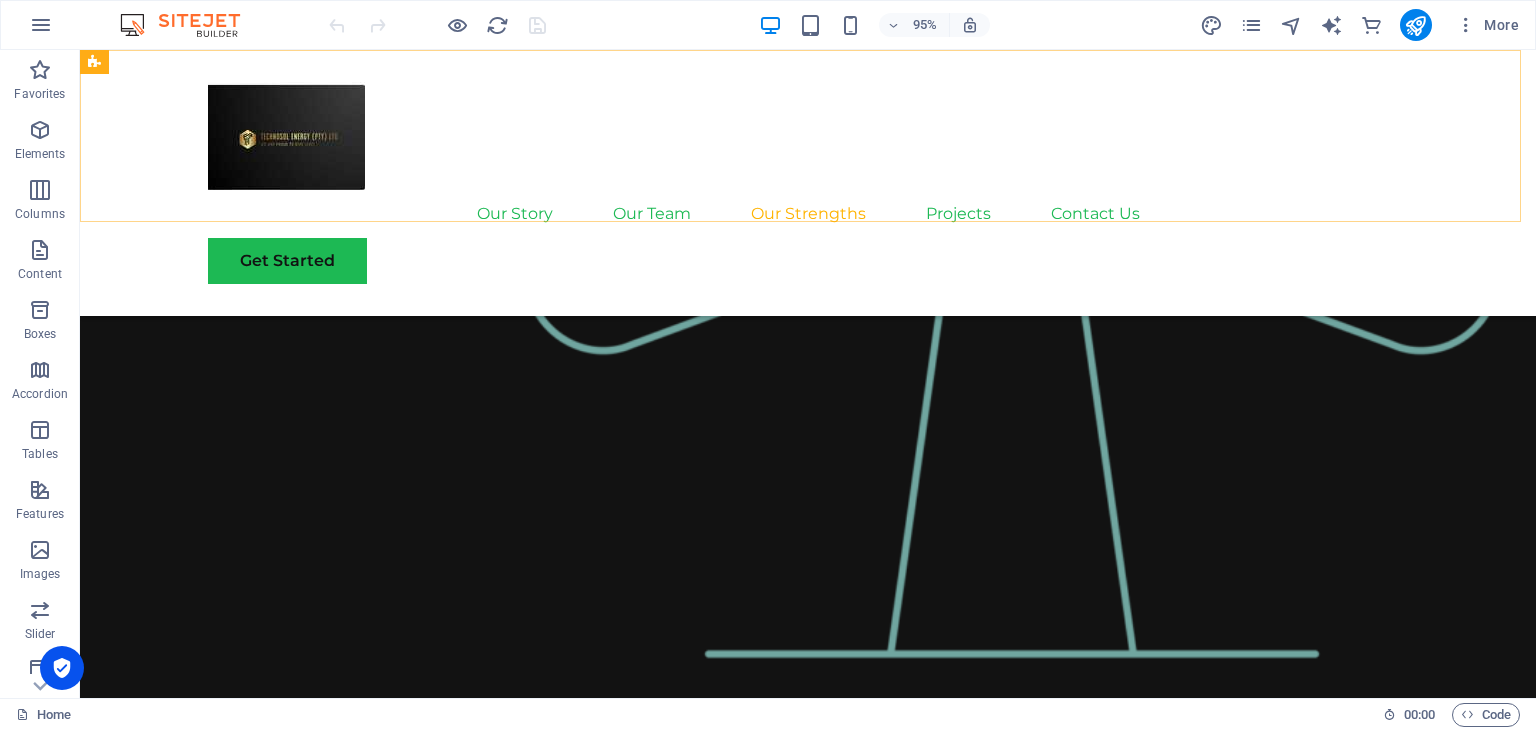 scroll, scrollTop: 2248, scrollLeft: 0, axis: vertical 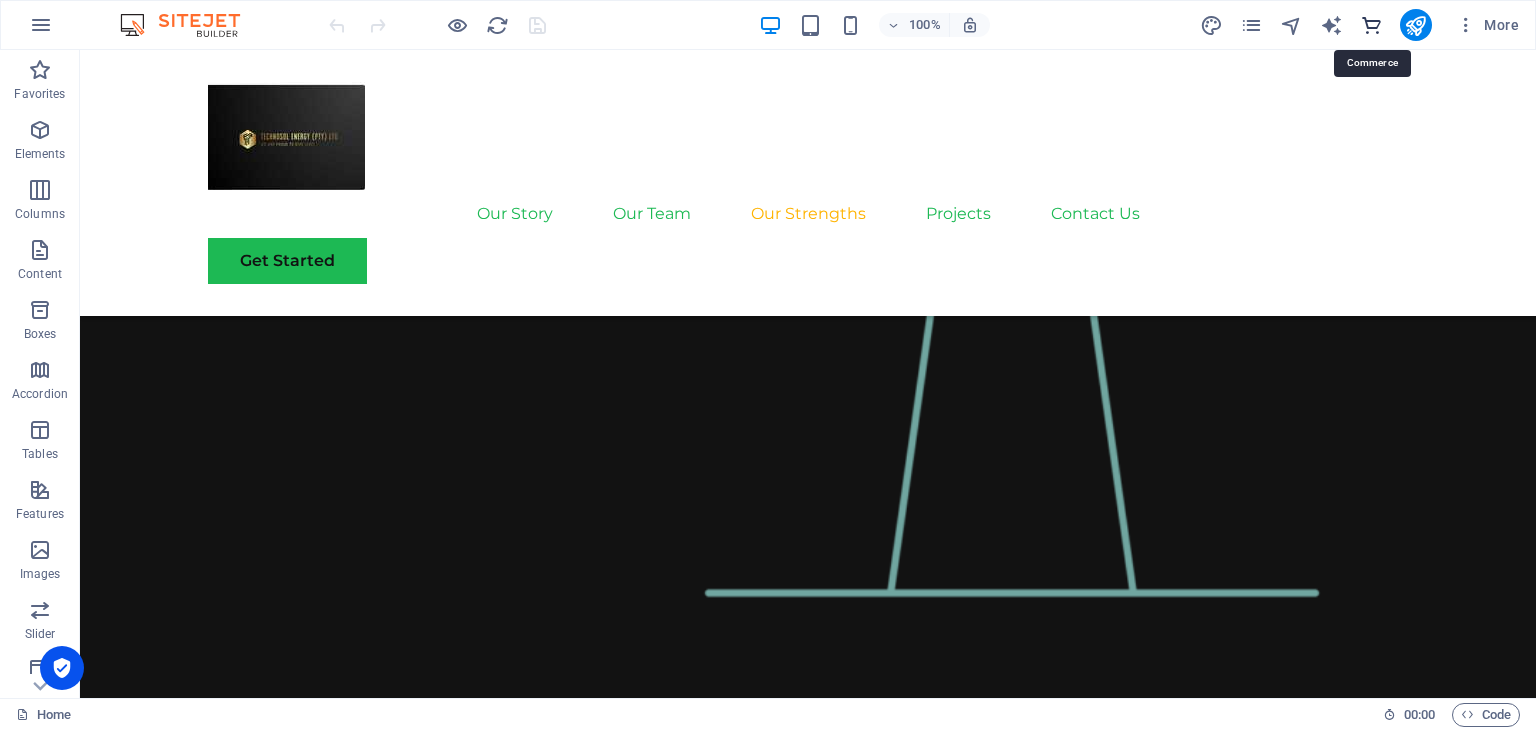 click at bounding box center (1371, 25) 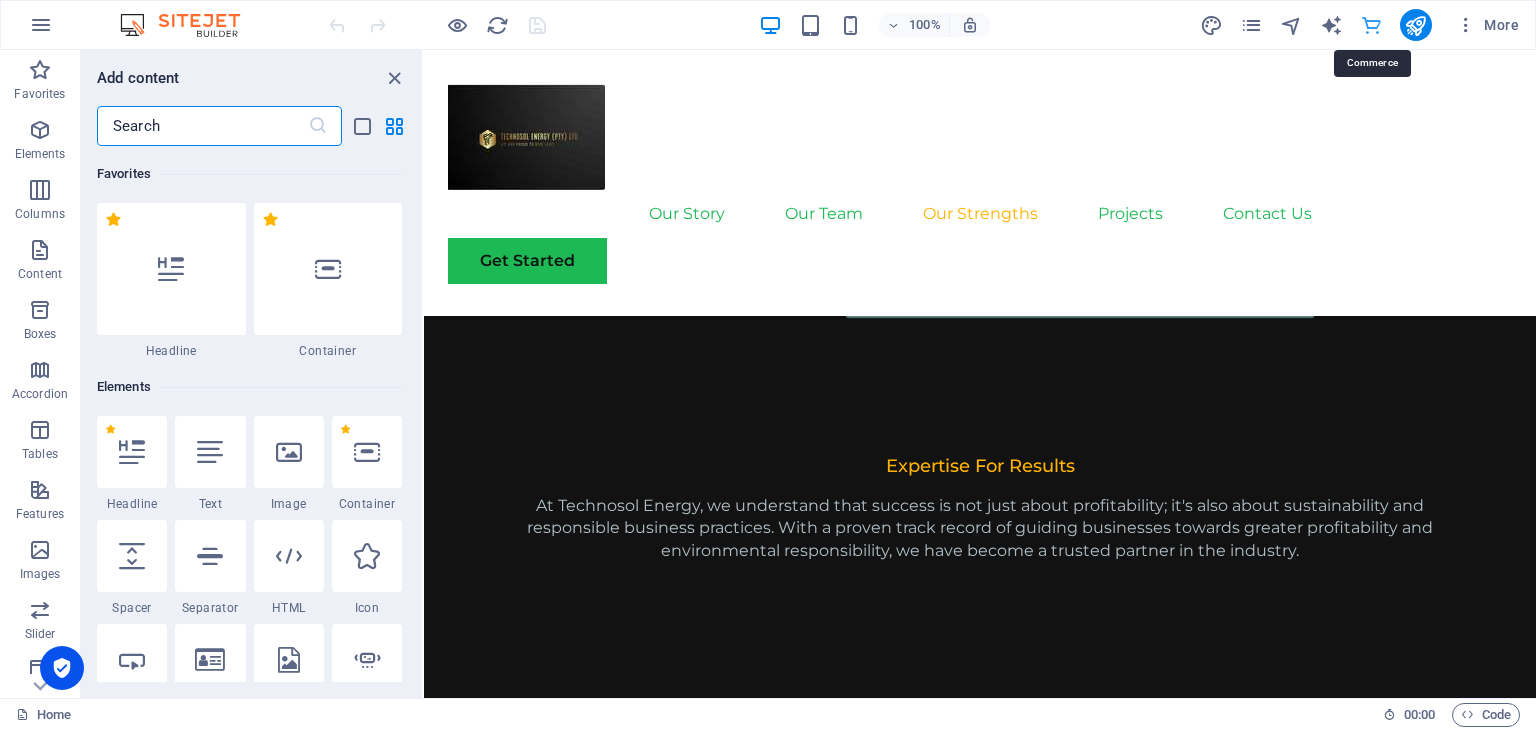 scroll, scrollTop: 2198, scrollLeft: 0, axis: vertical 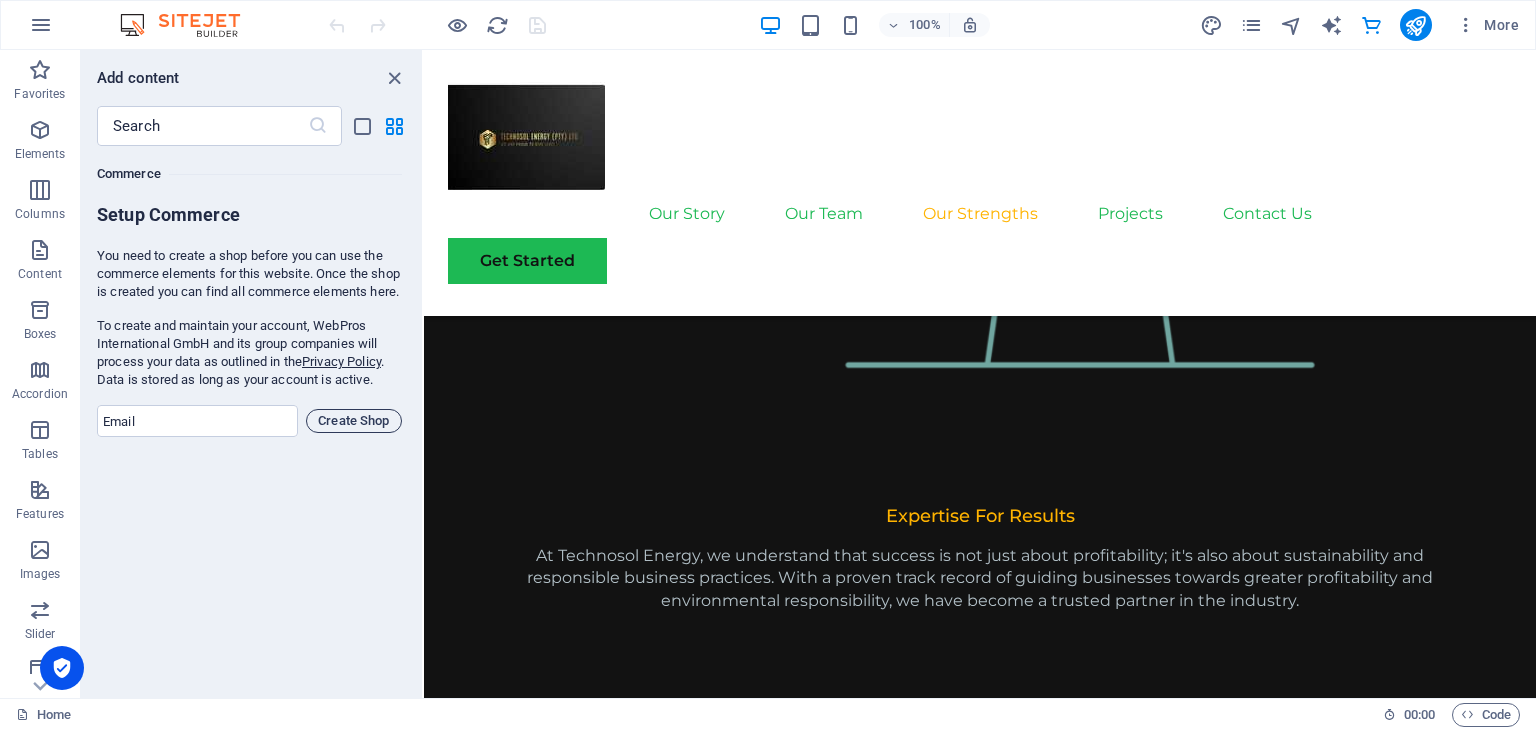 click on "Create Shop" at bounding box center [354, 421] 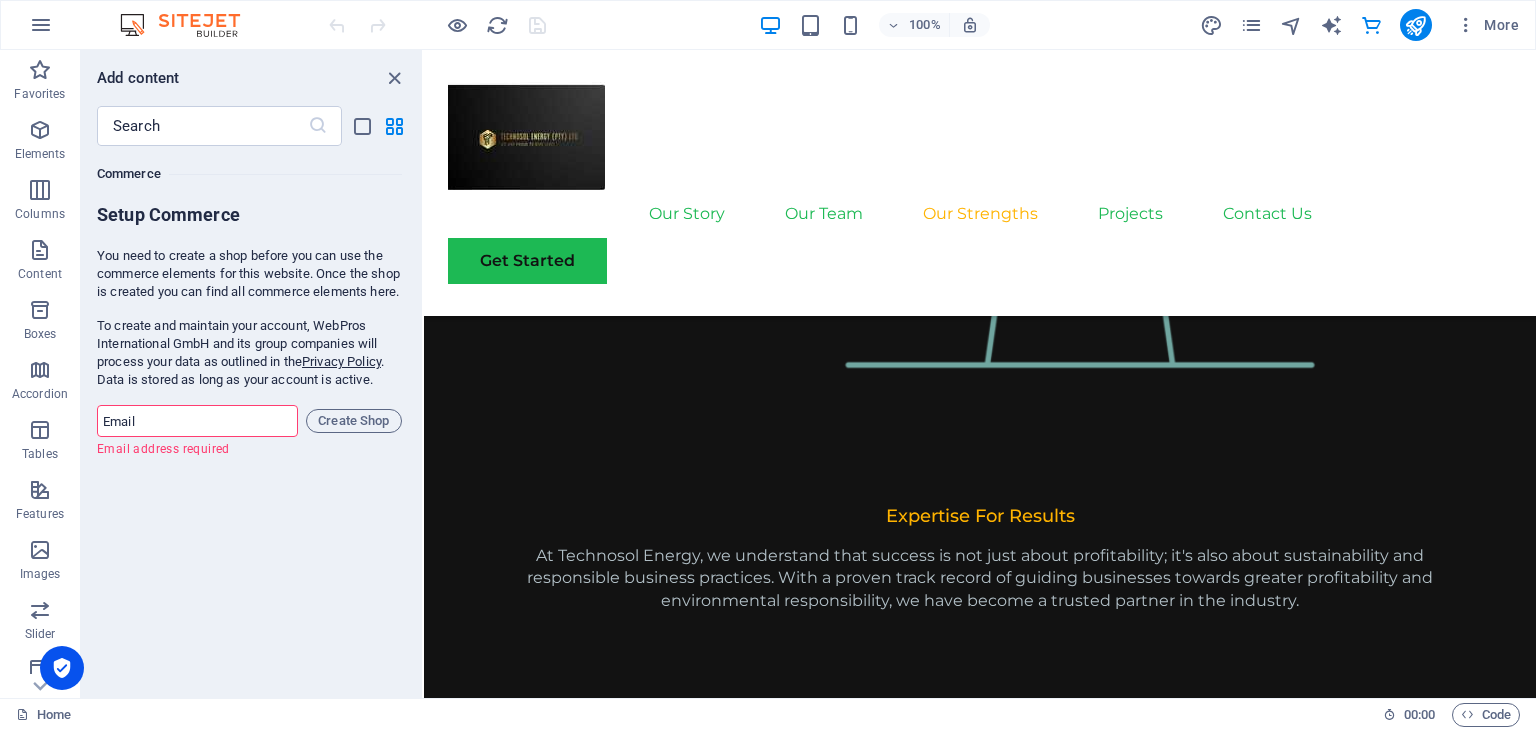 click at bounding box center [197, 421] 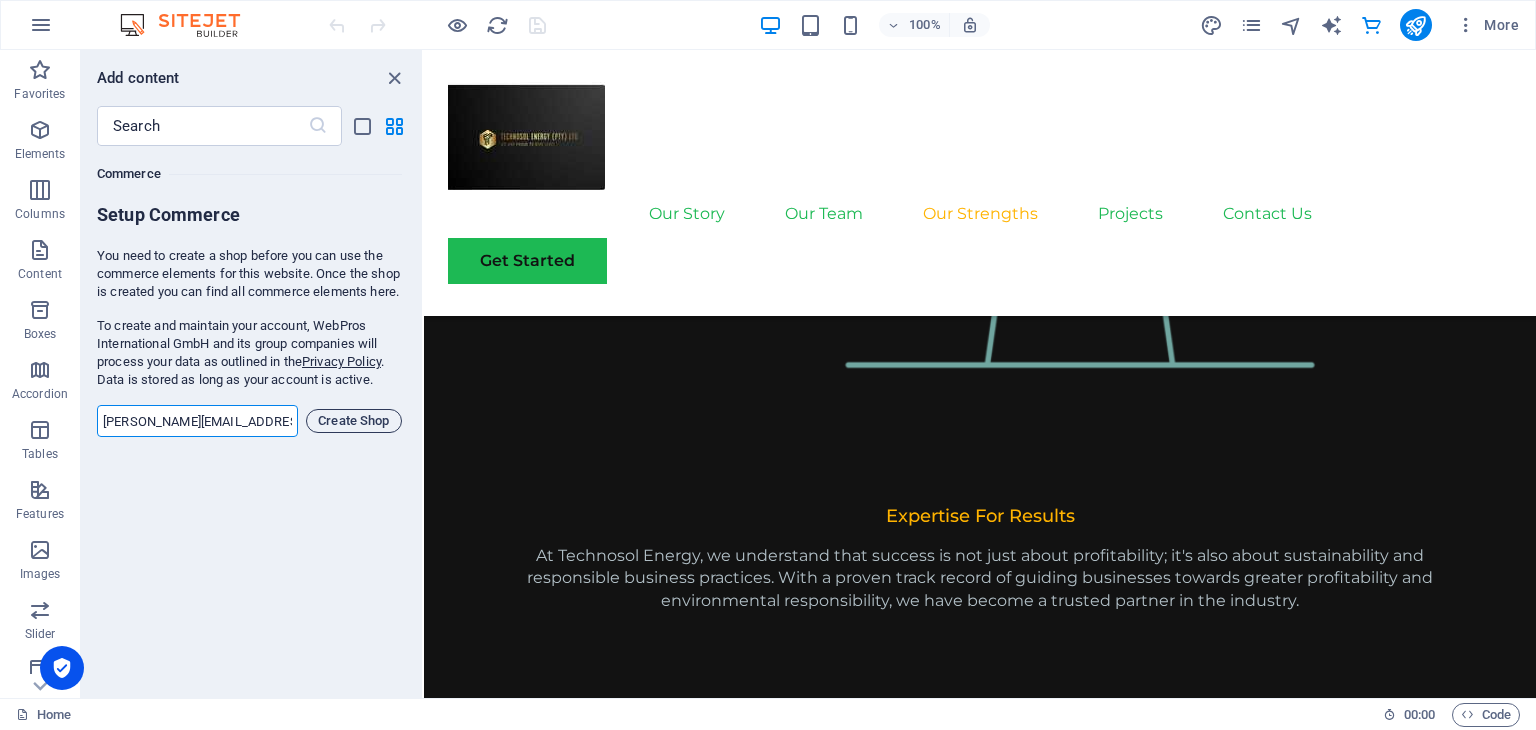 click on "Create Shop" at bounding box center [354, 421] 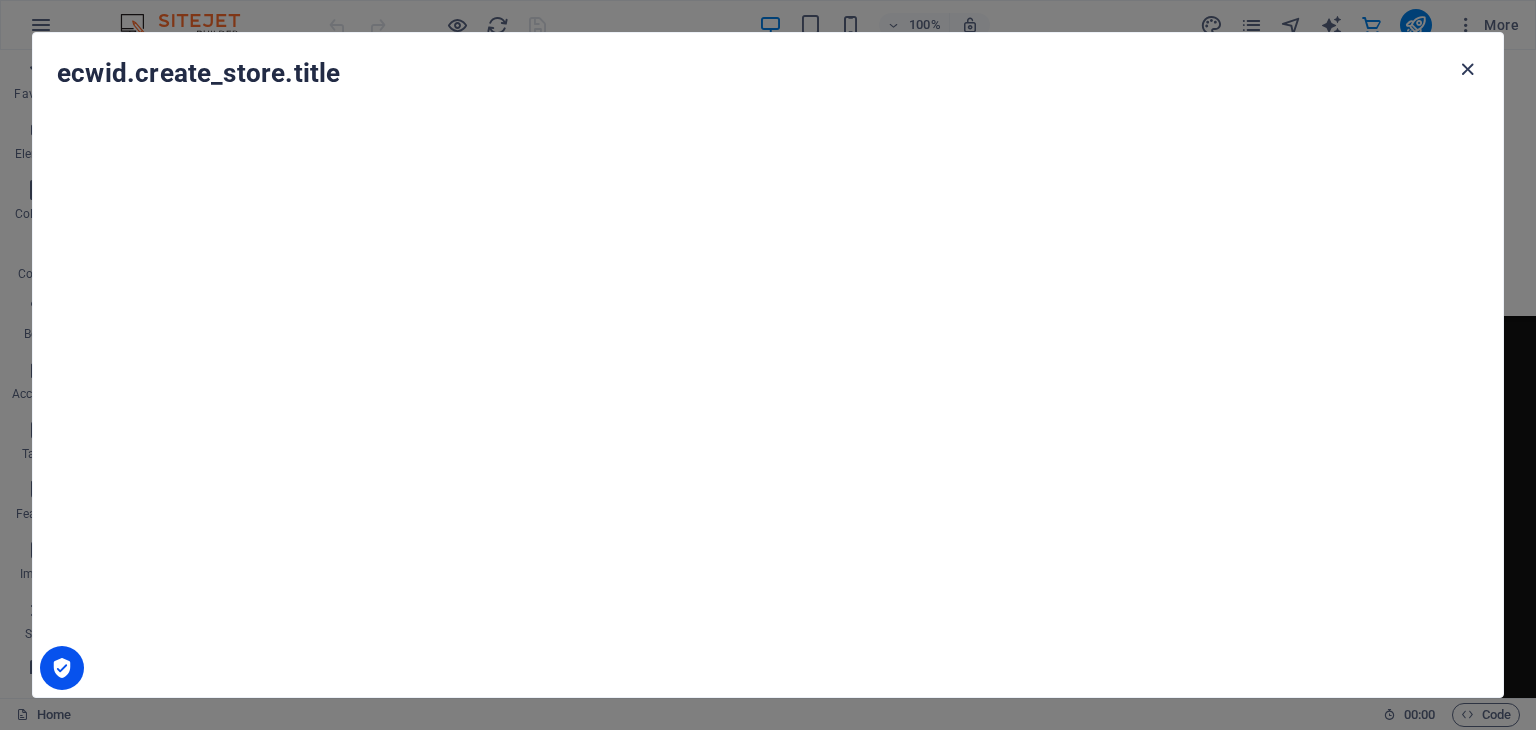 click at bounding box center [1467, 69] 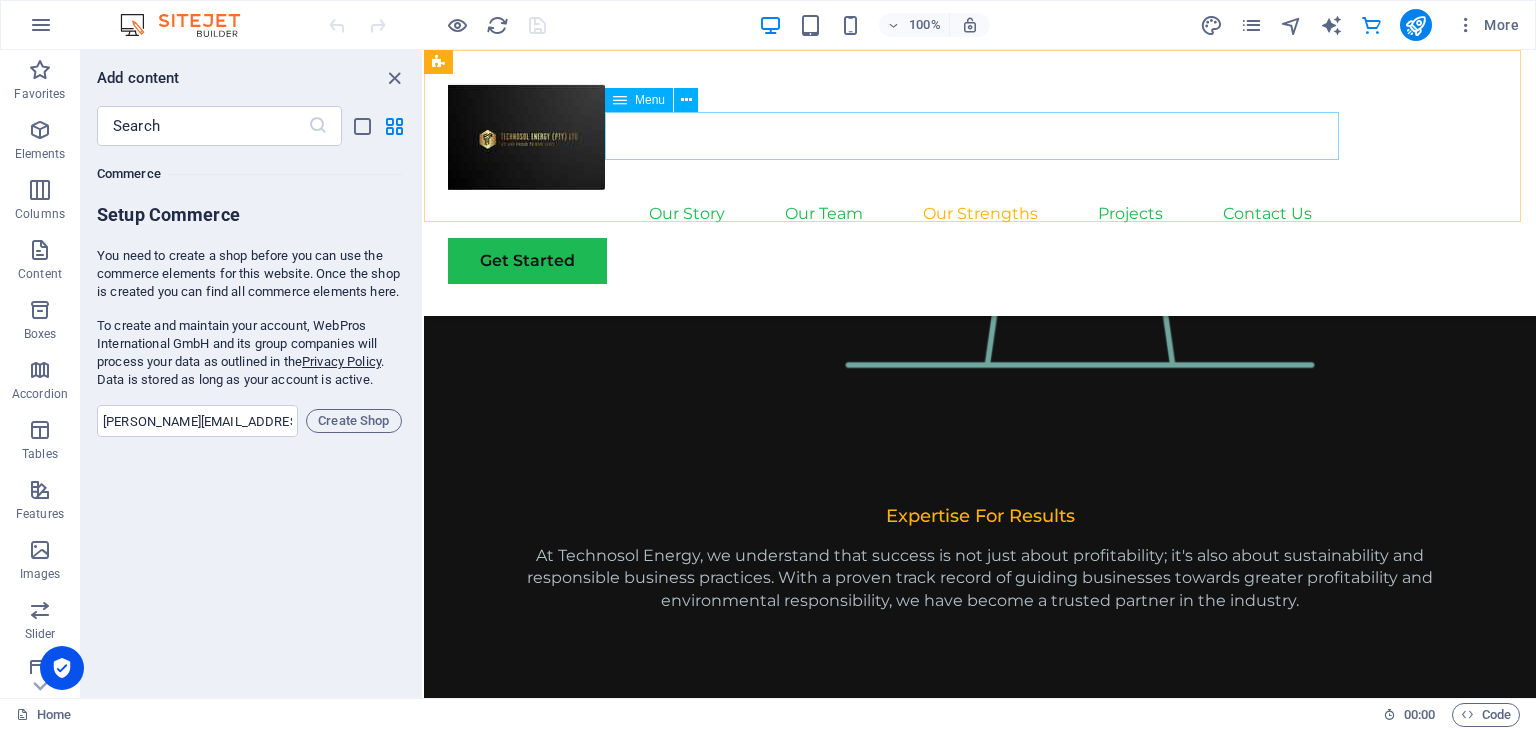 click on "Our Story Our Team Our Strengths Projects Contact Us" at bounding box center (980, 214) 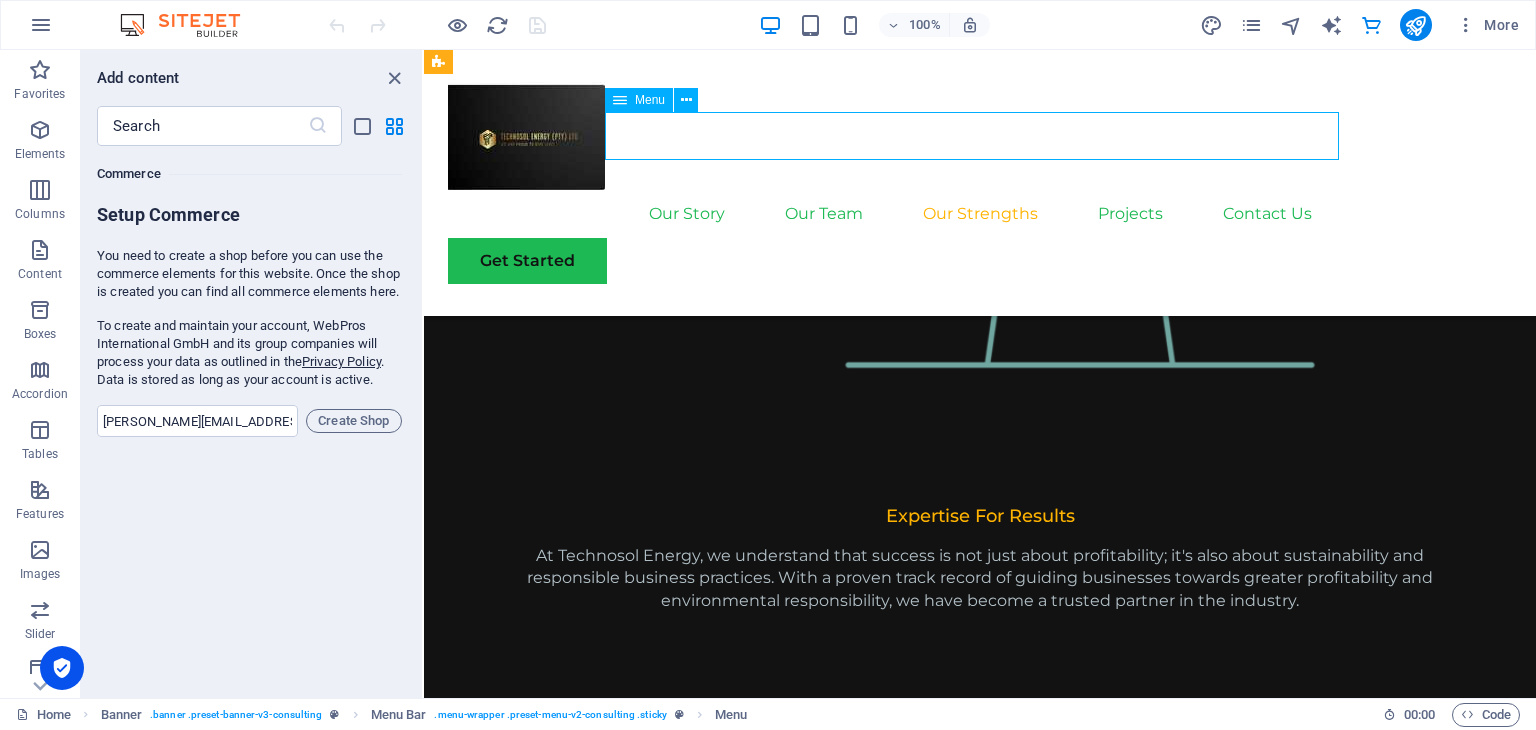 click on "Our Story Our Team Our Strengths Projects Contact Us" at bounding box center [980, 214] 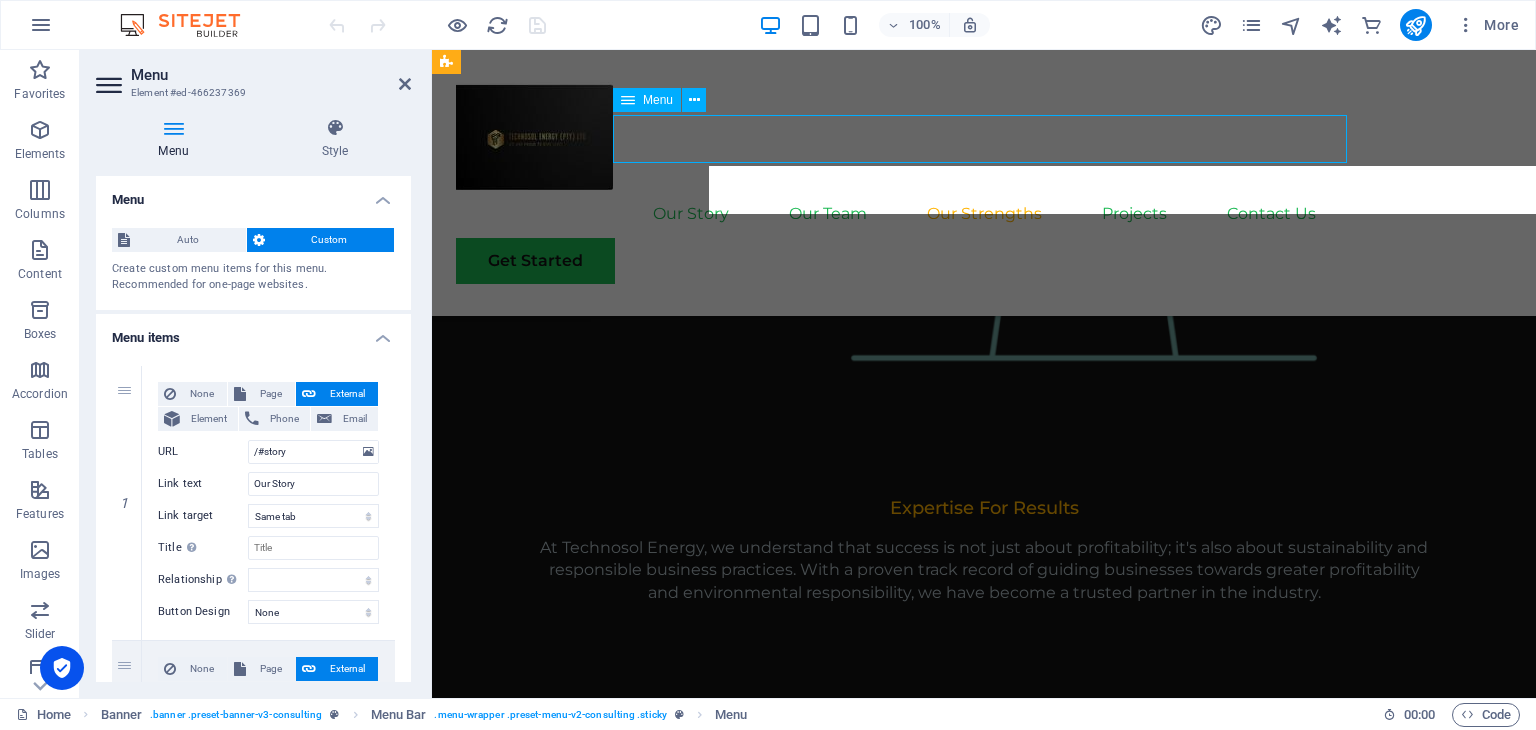 scroll, scrollTop: 2195, scrollLeft: 0, axis: vertical 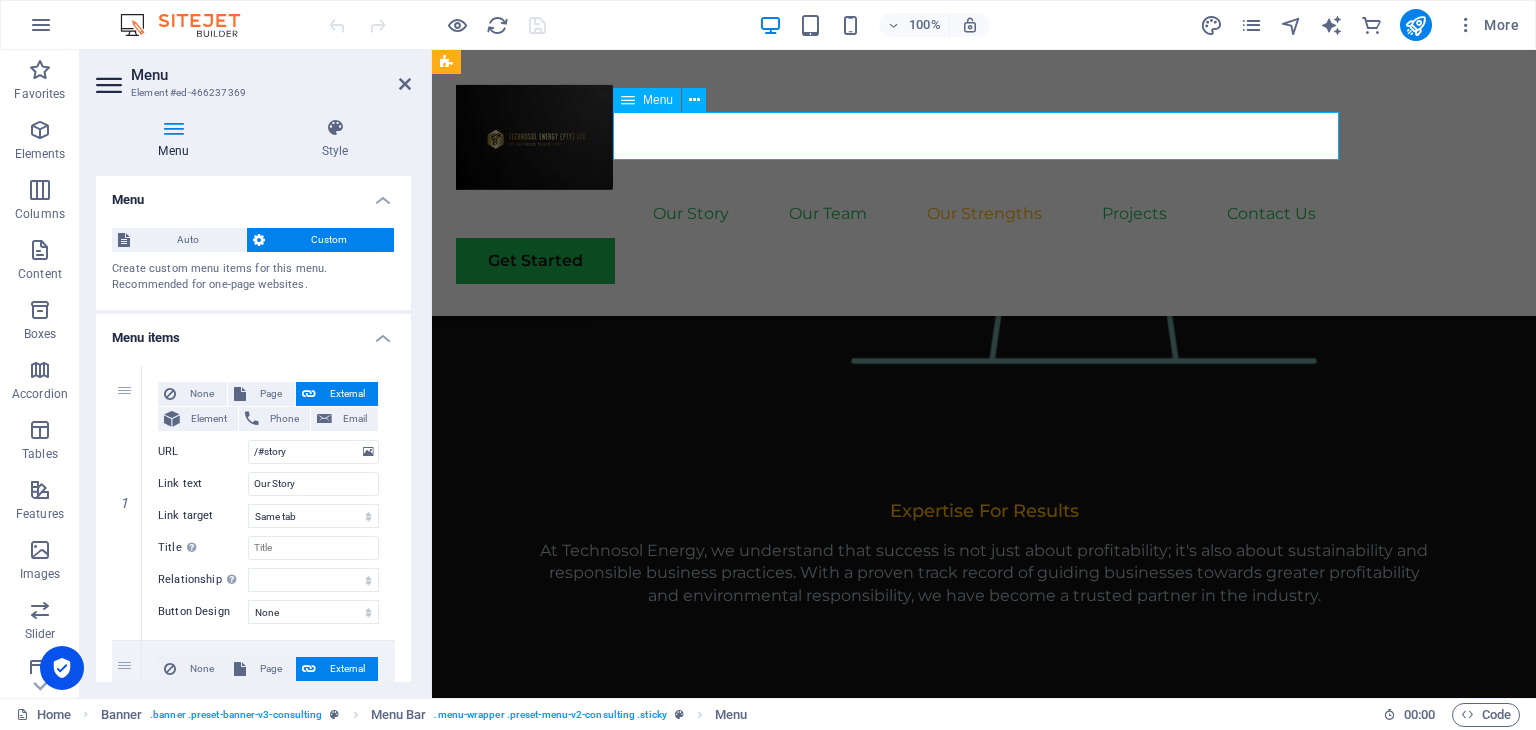 click on "Our Story Our Team Our Strengths Projects Contact Us" at bounding box center (984, 214) 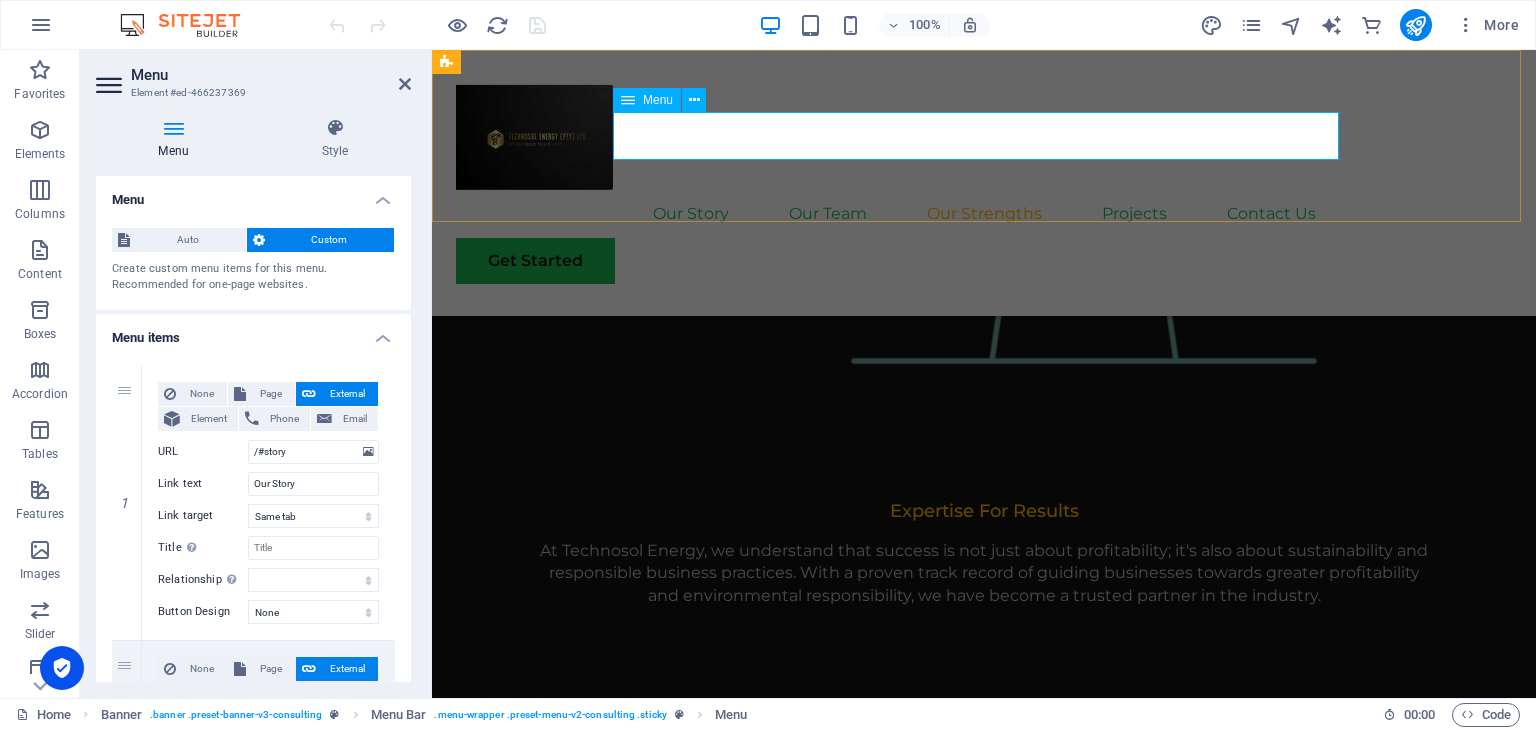 click on "Our Story Our Team Our Strengths Projects Contact Us" at bounding box center (984, 214) 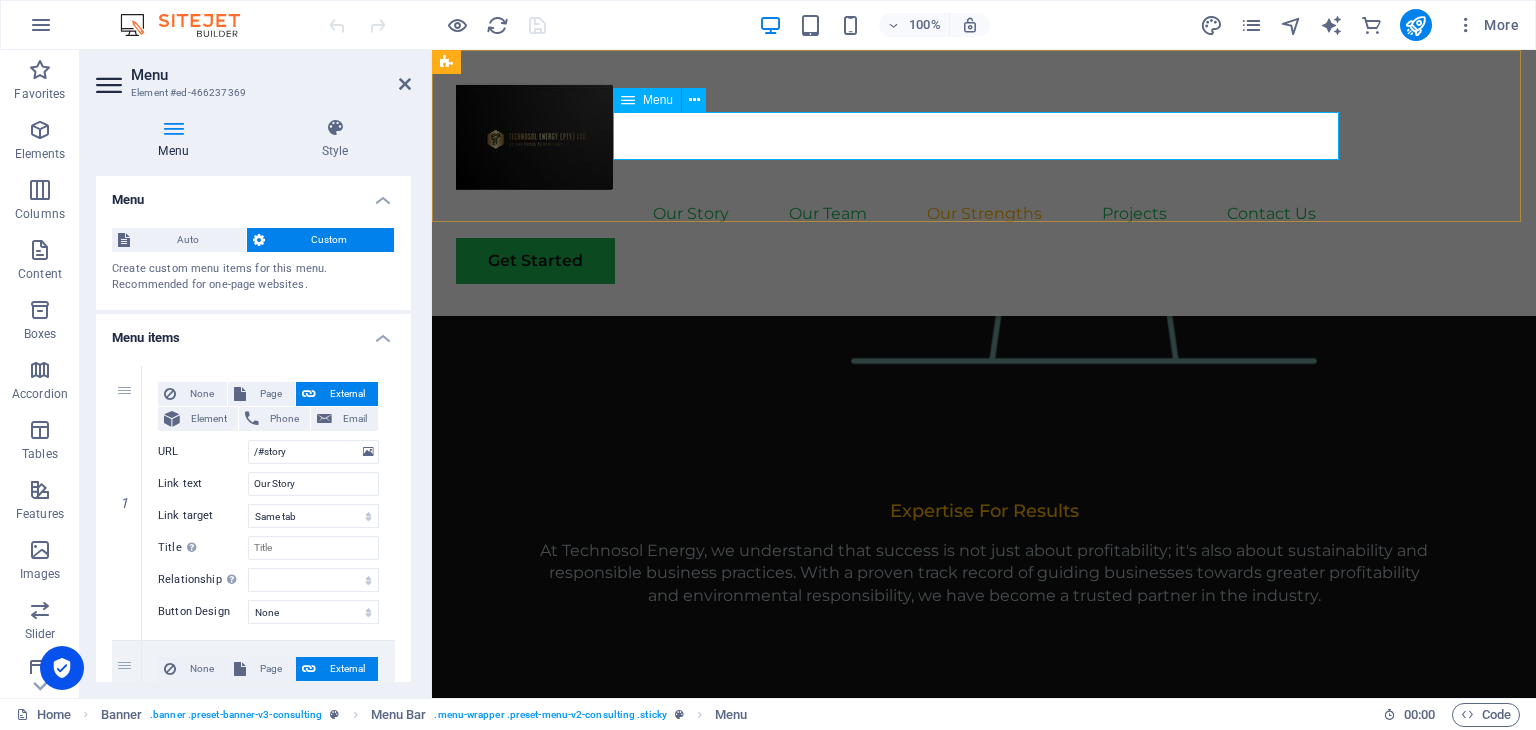 click on "Our Story Our Team Our Strengths Projects Contact Us" at bounding box center [984, 214] 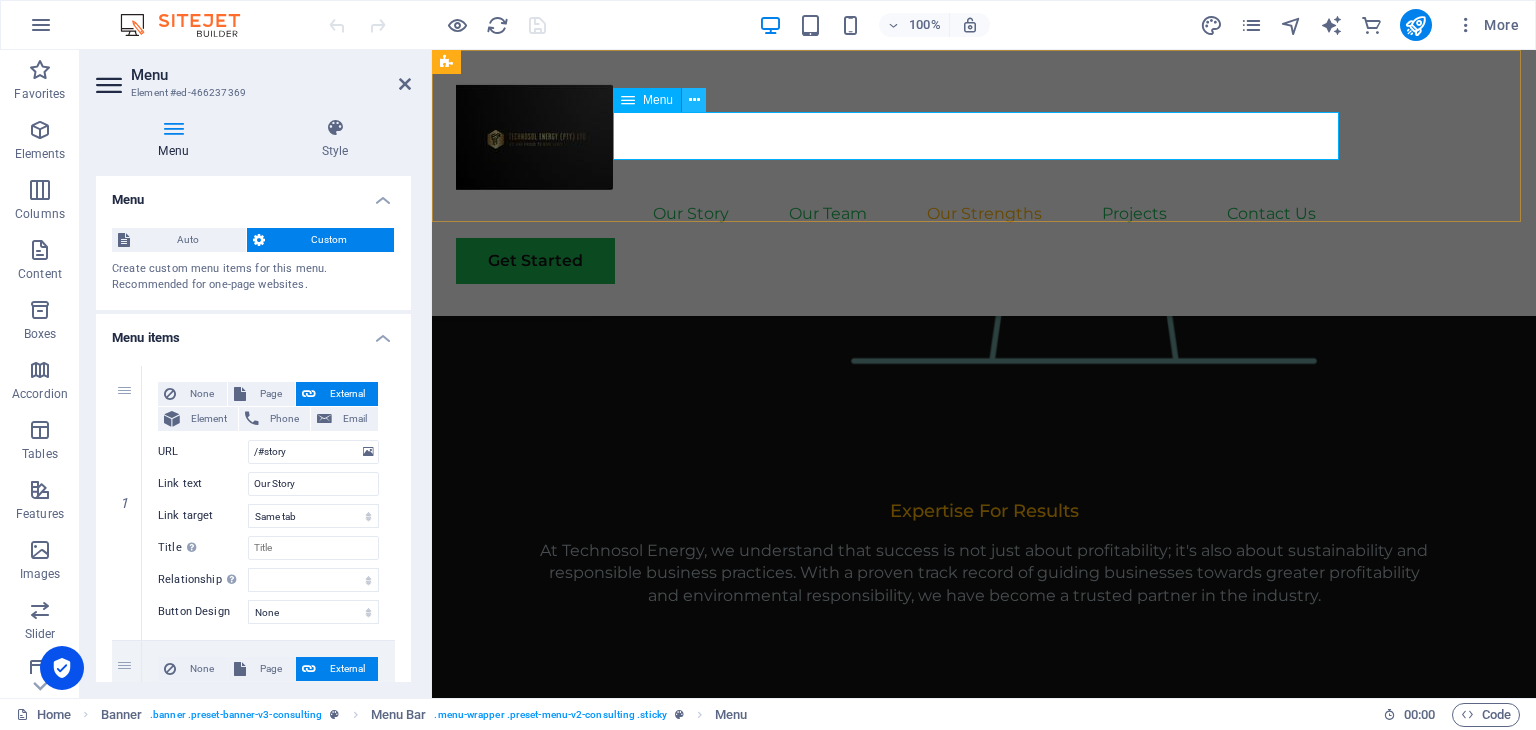 click at bounding box center [694, 100] 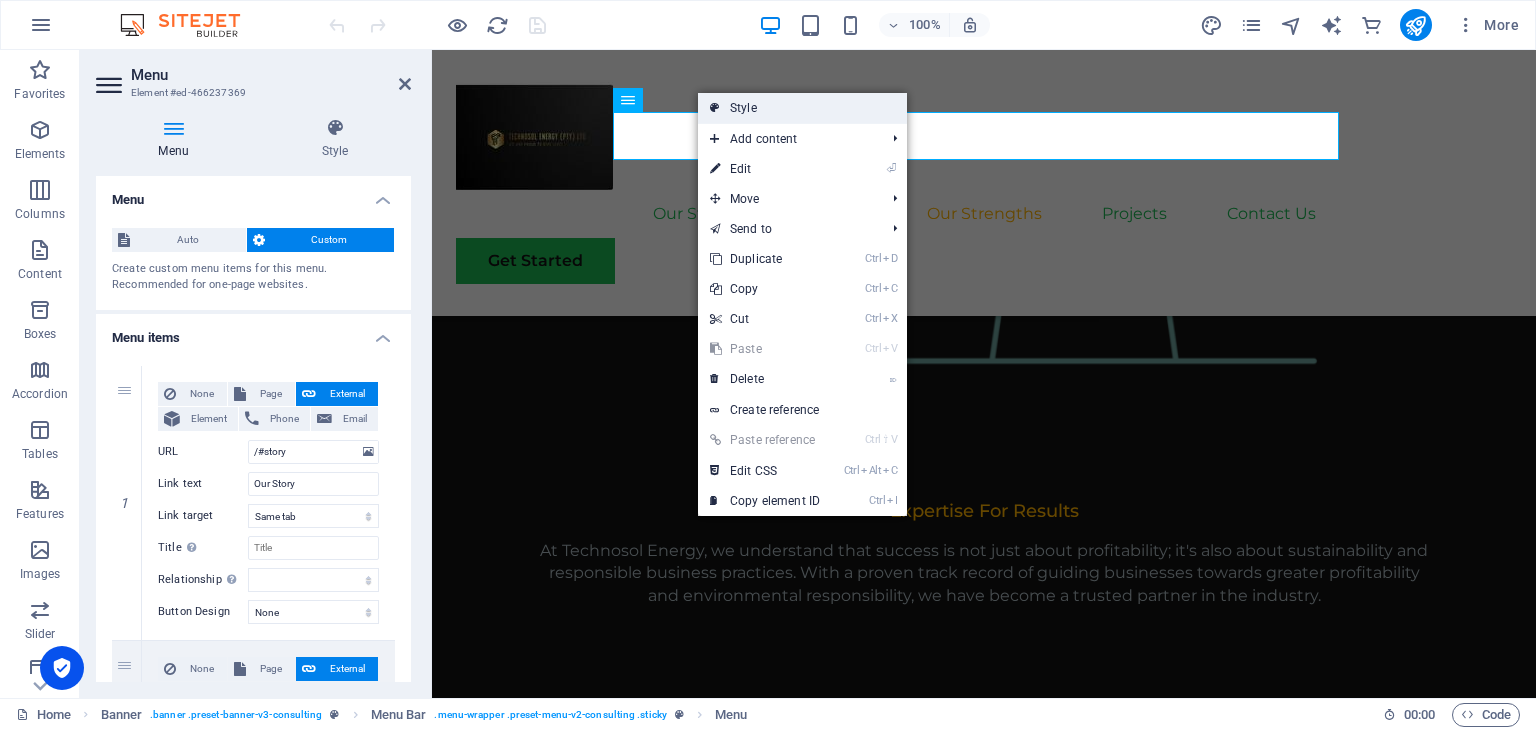 click on "Style" at bounding box center [802, 108] 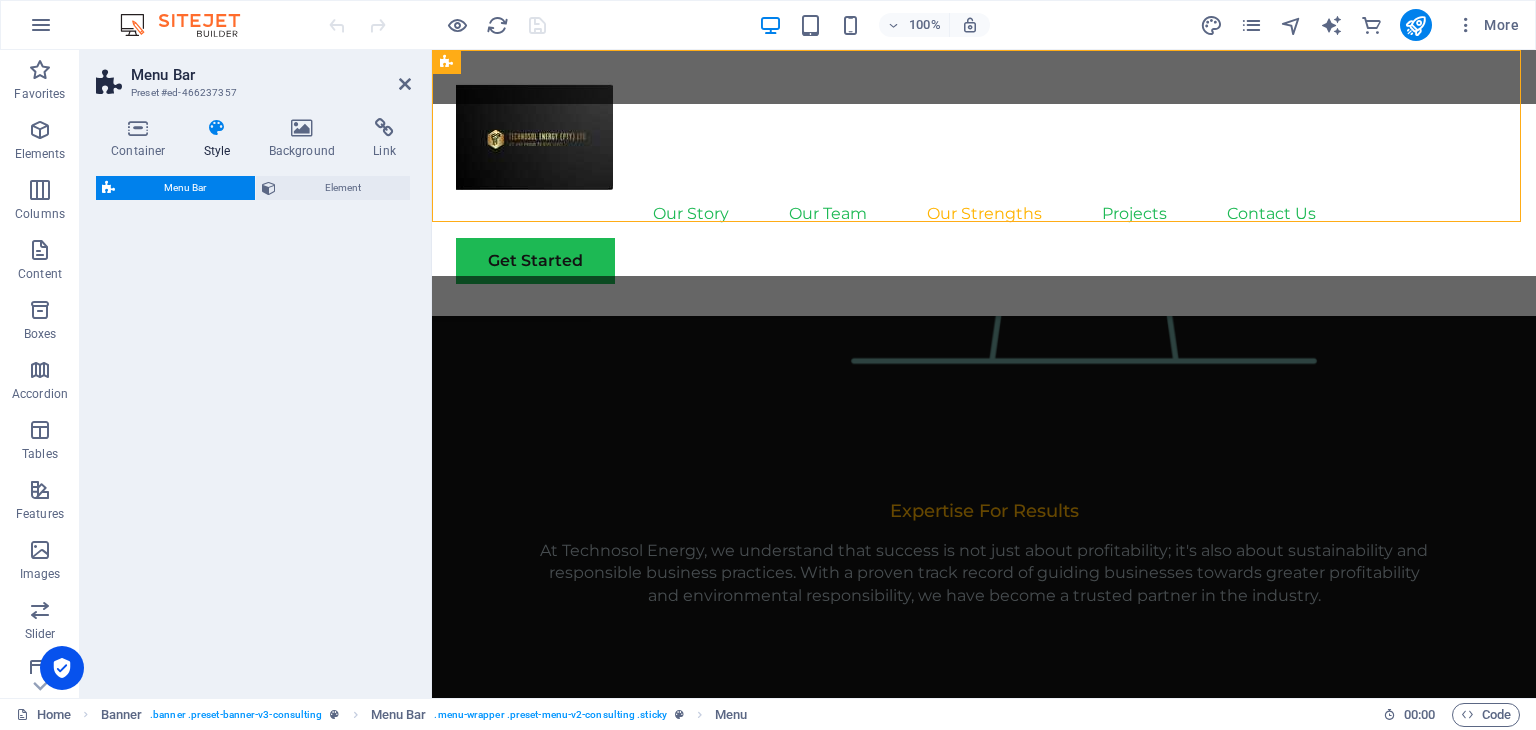 select on "rem" 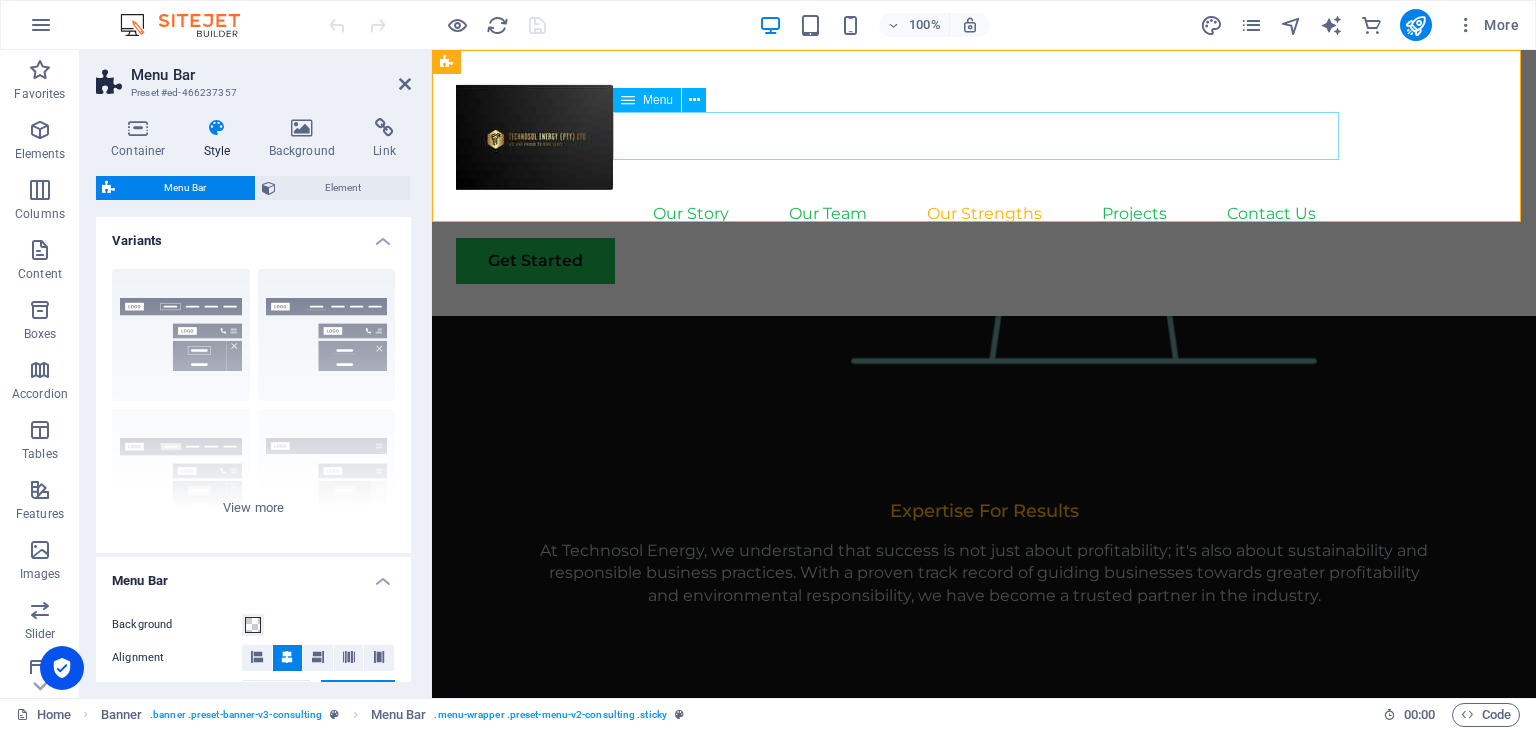 click on "Our Story Our Team Our Strengths Projects Contact Us" at bounding box center [984, 214] 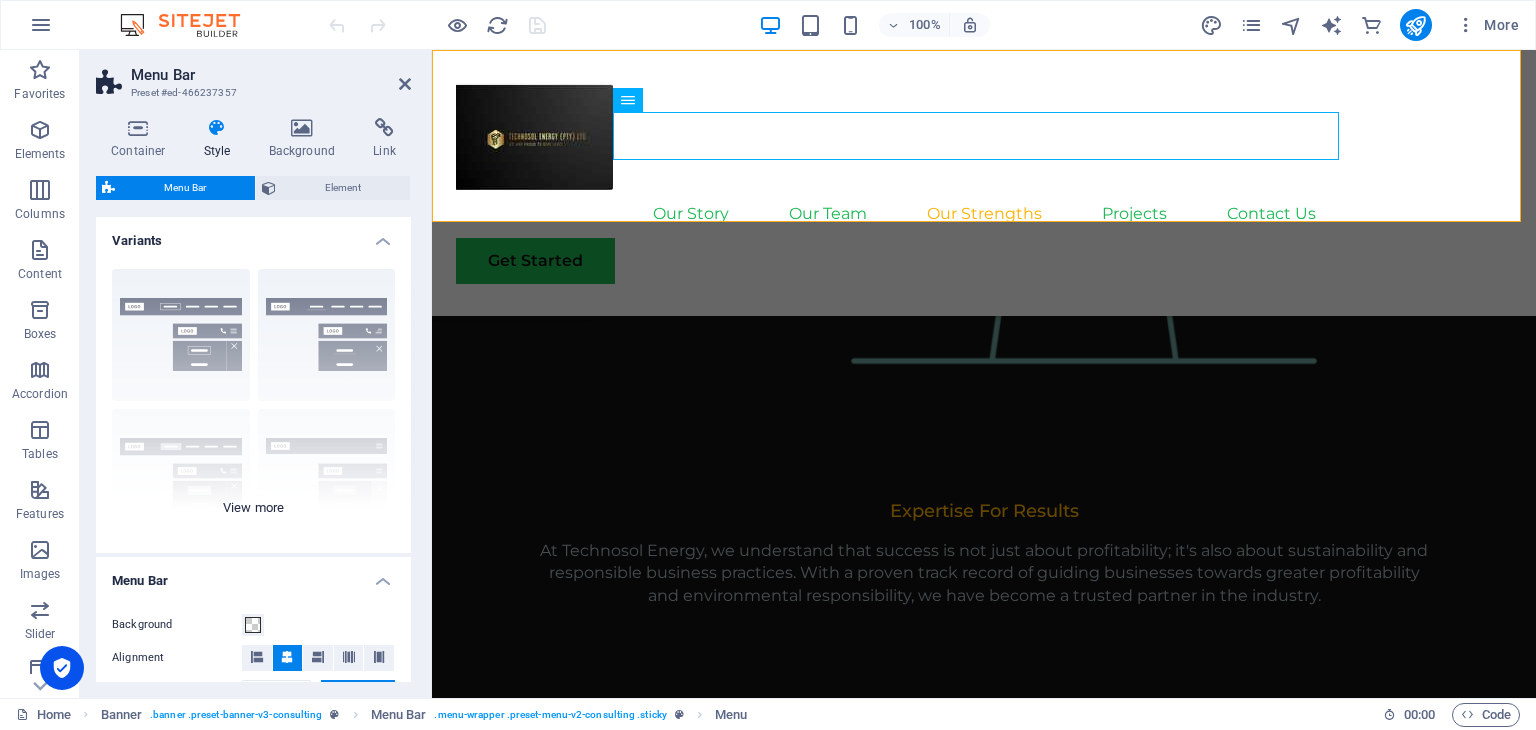 drag, startPoint x: 405, startPoint y: 288, endPoint x: 403, endPoint y: 387, distance: 99.0202 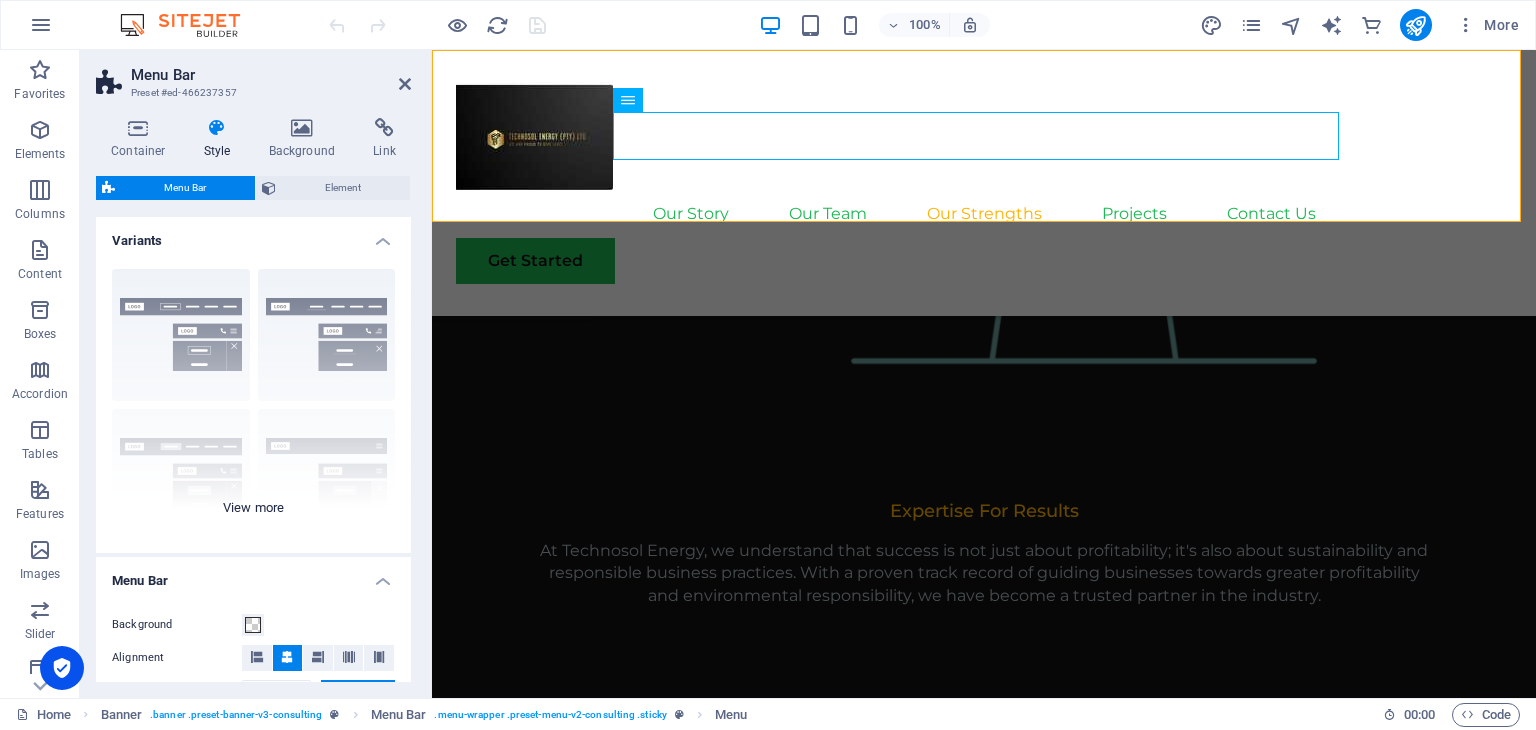 click on "Border Centered Default Fixed Loki Trigger Wide XXL" at bounding box center [253, 403] 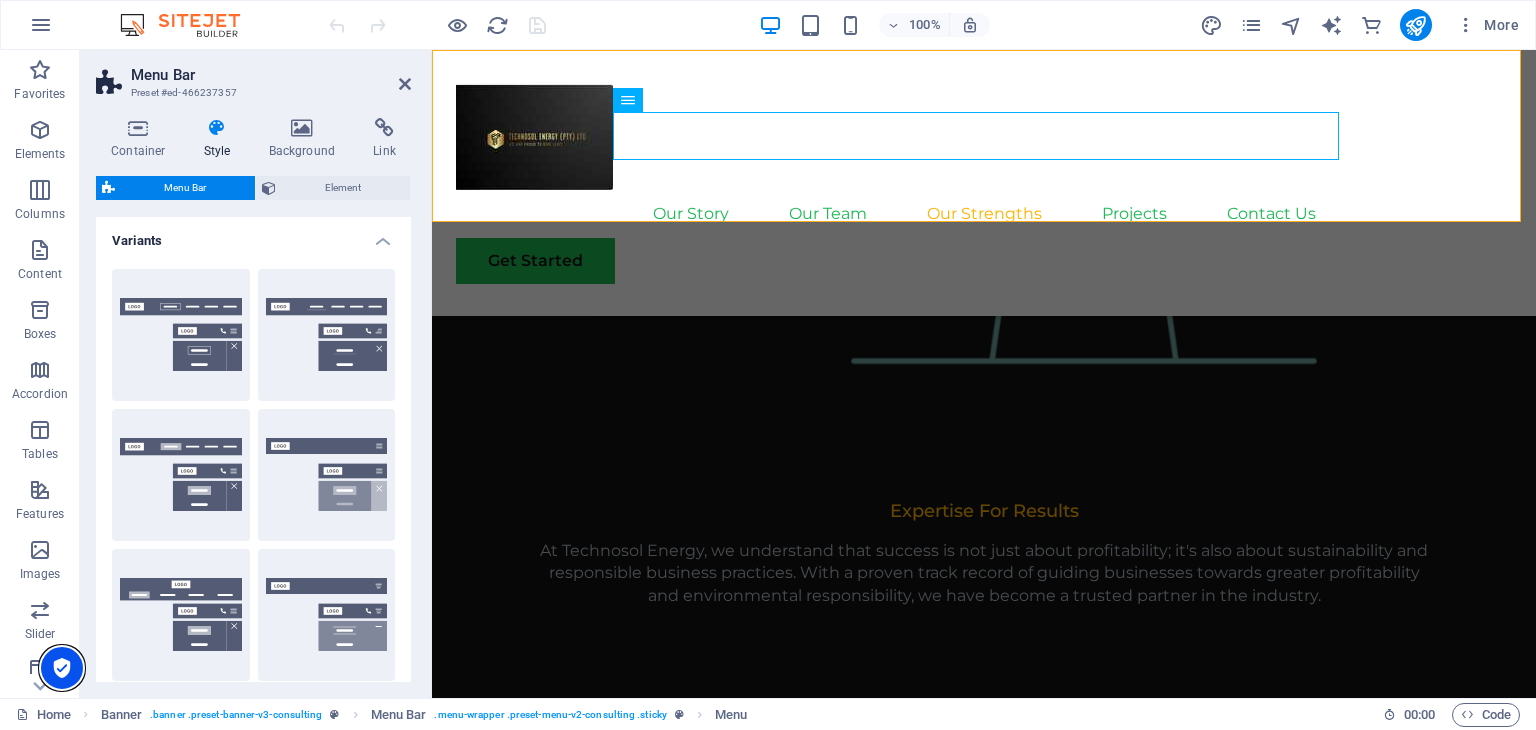click at bounding box center (62, 668) 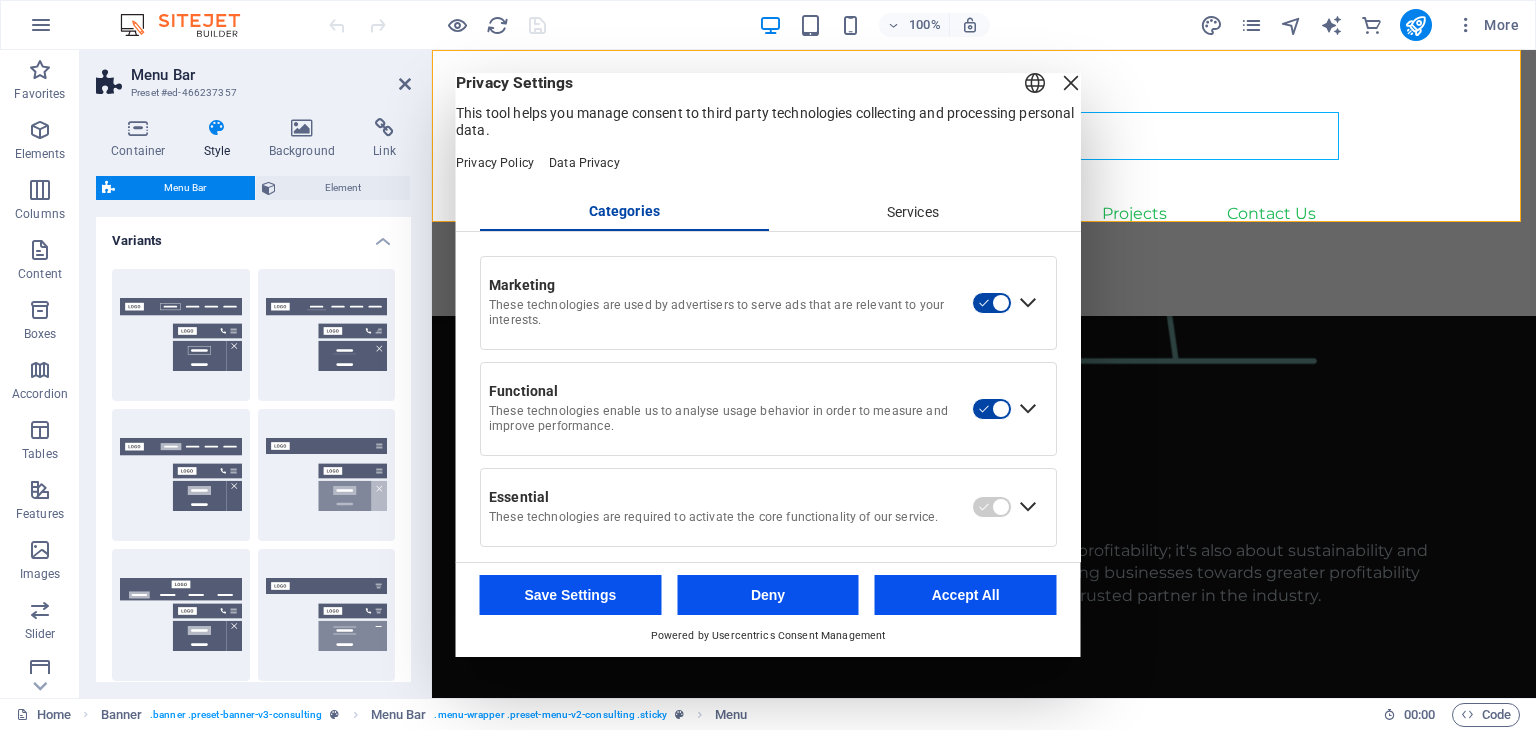 click on "Services" at bounding box center (912, 213) 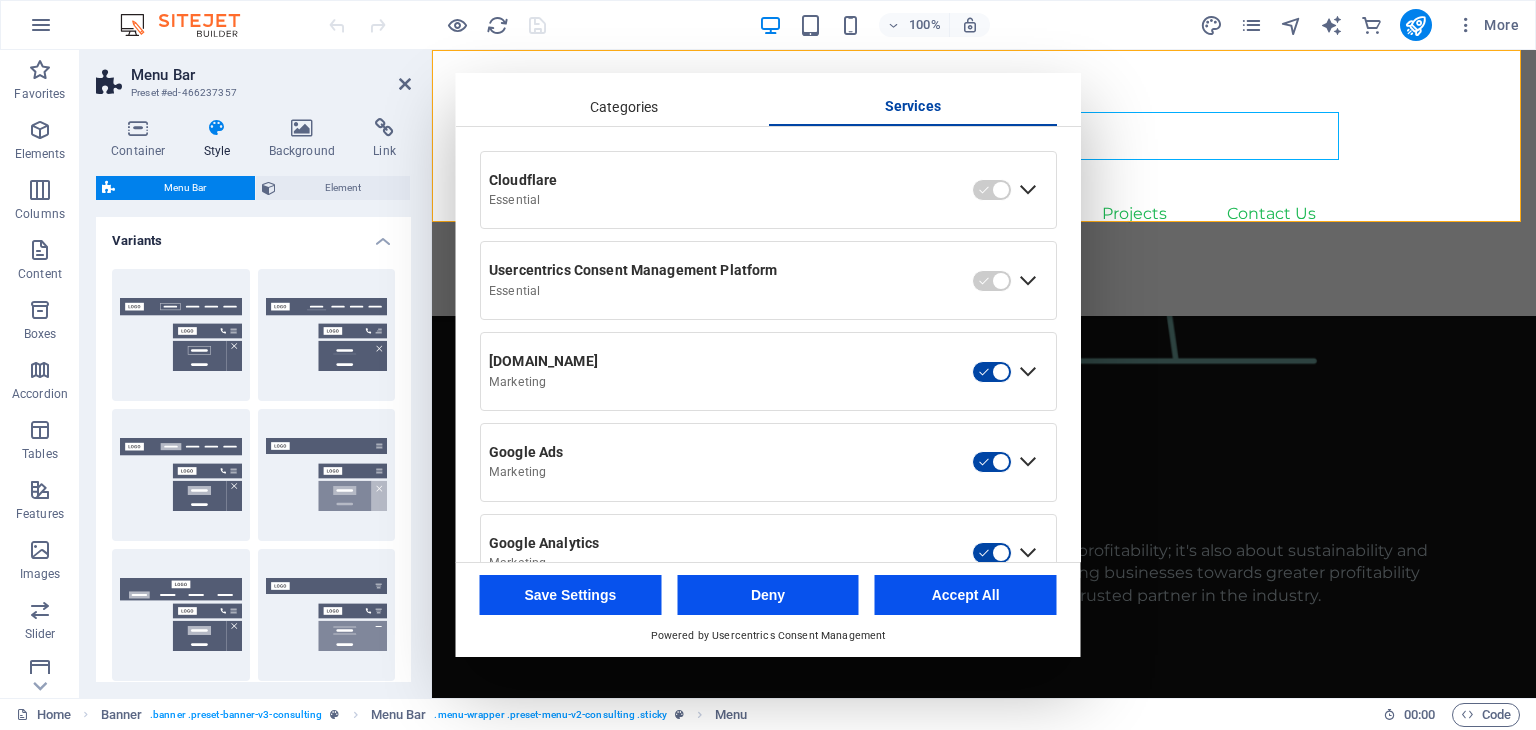 scroll, scrollTop: 93, scrollLeft: 0, axis: vertical 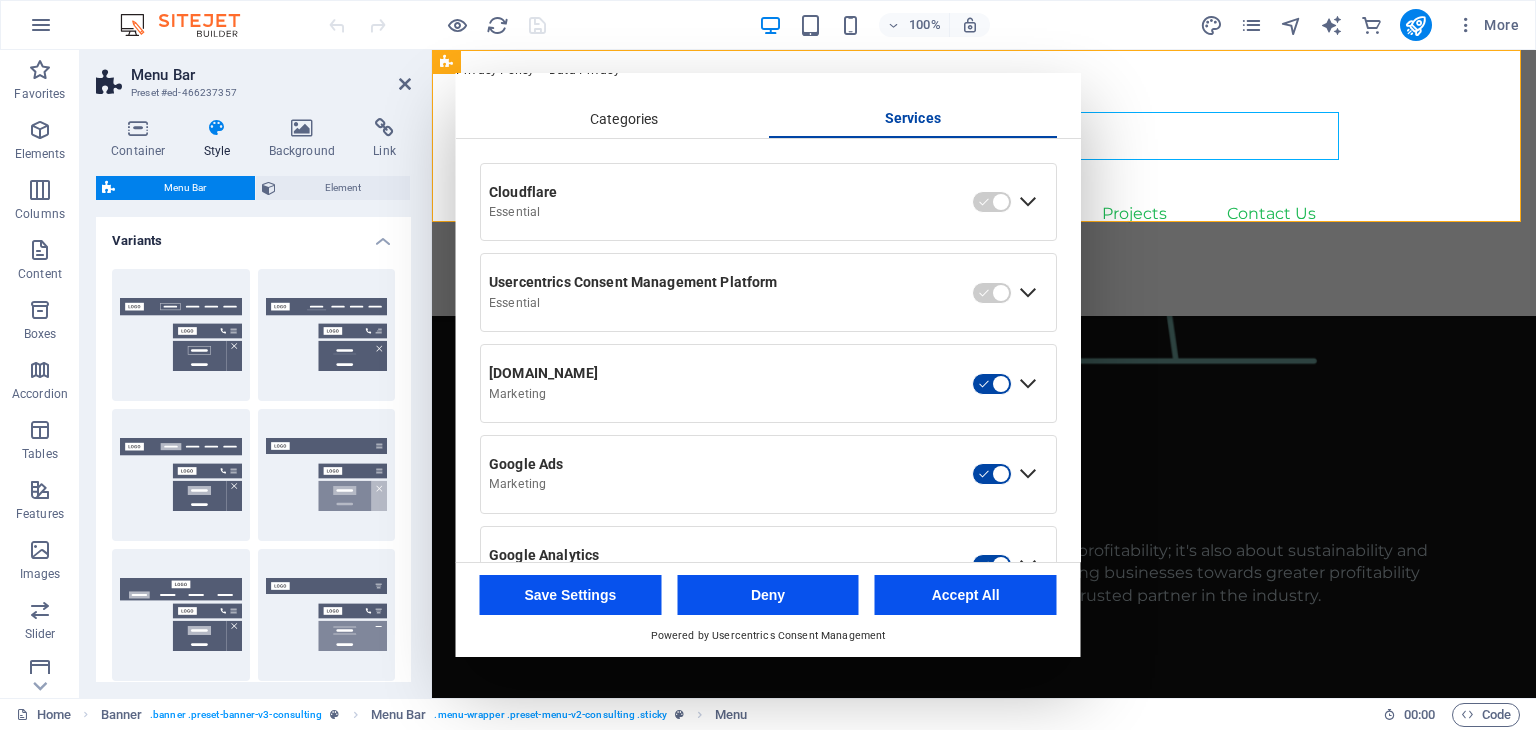click on "Our Story Our Team Our Strengths Projects Contact Us Get Started" at bounding box center [984, 183] 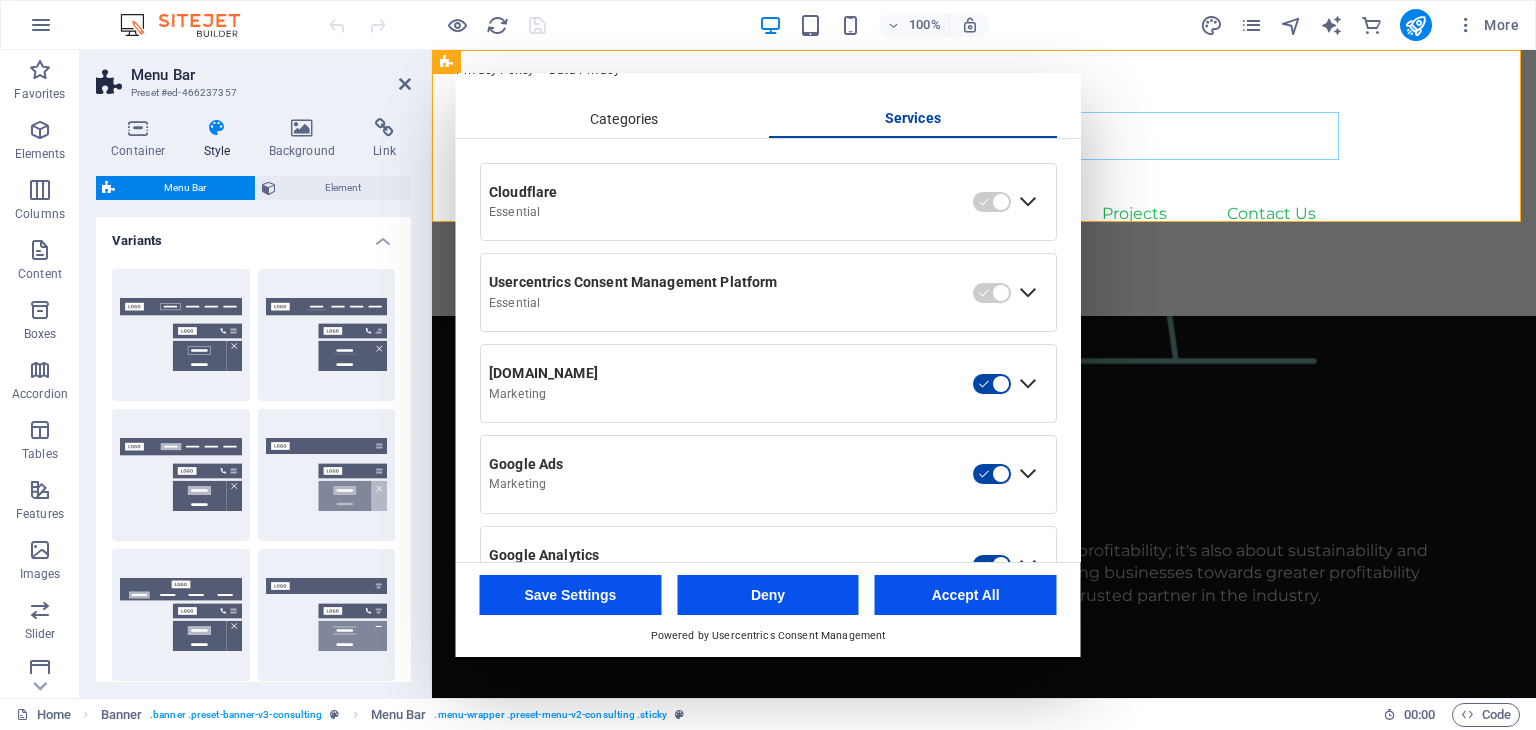 click on "Our Story Our Team Our Strengths Projects Contact Us" at bounding box center [984, 214] 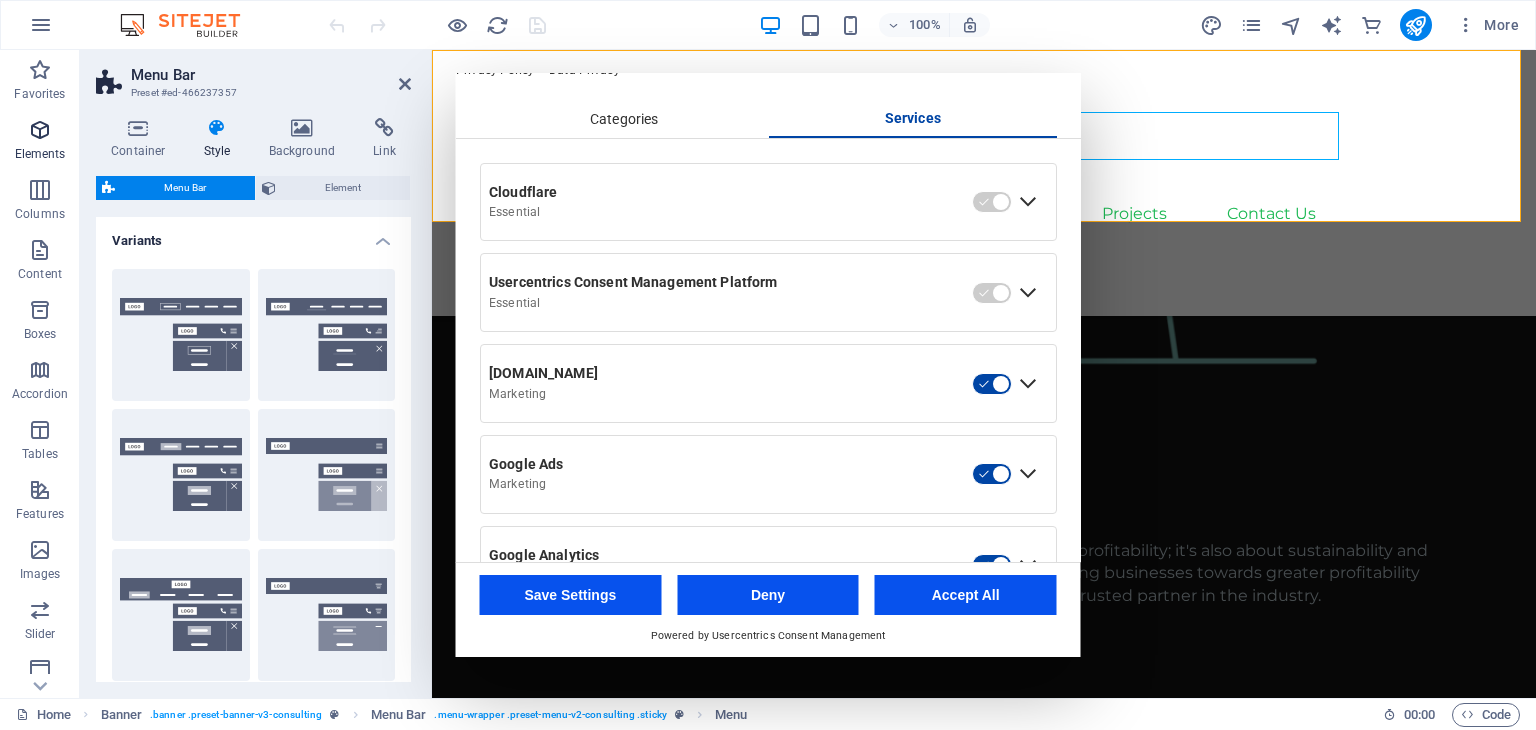 click on "Elements" at bounding box center (40, 154) 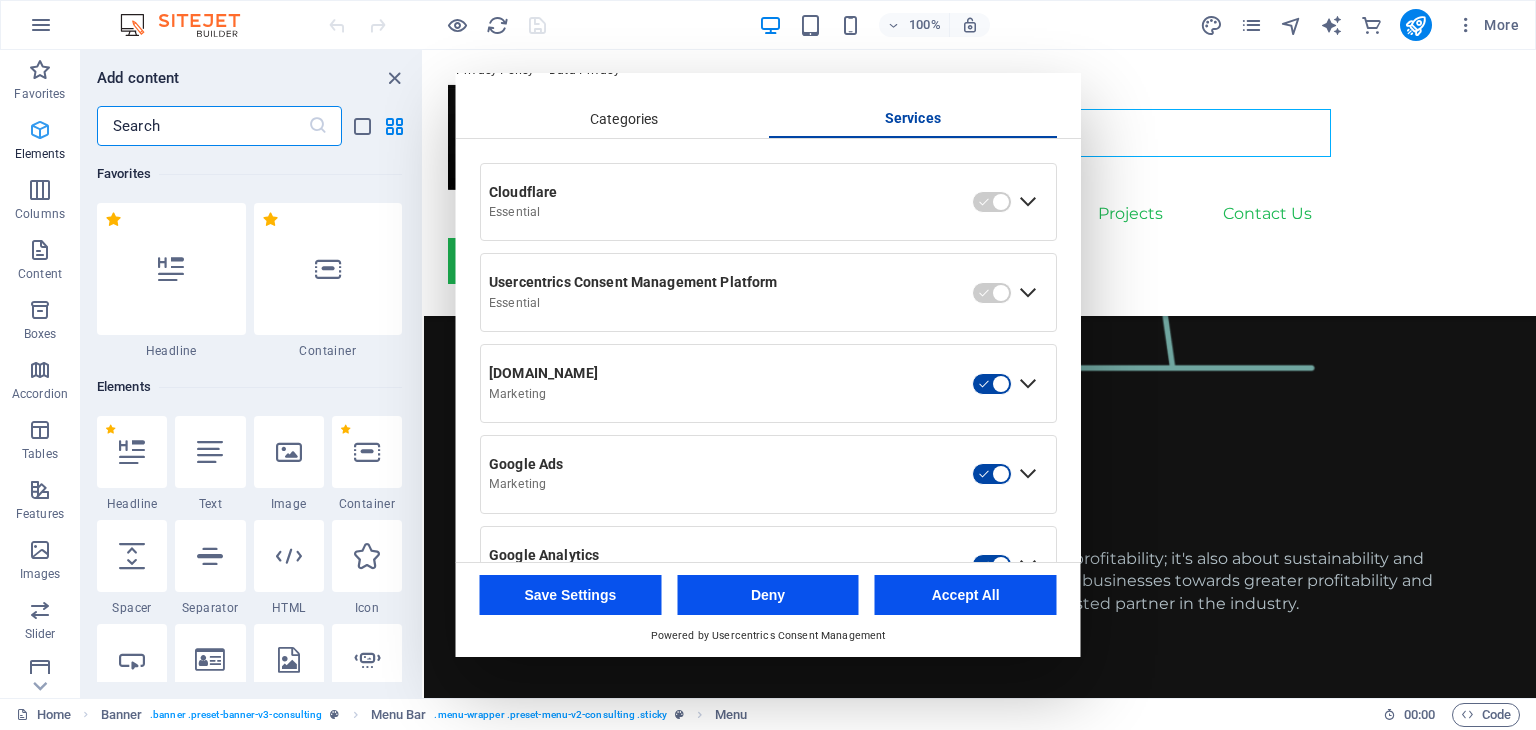 scroll, scrollTop: 2198, scrollLeft: 0, axis: vertical 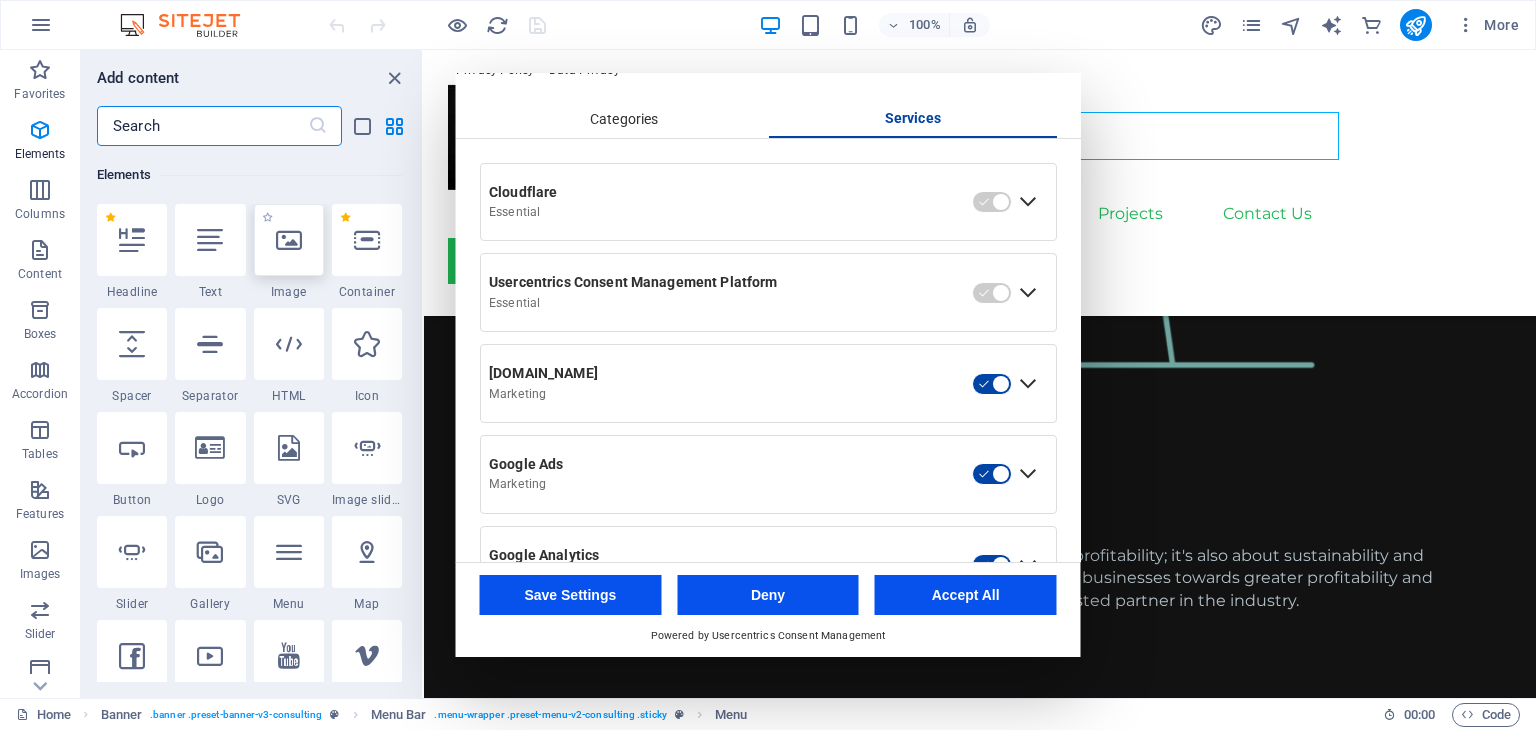 click at bounding box center (289, 240) 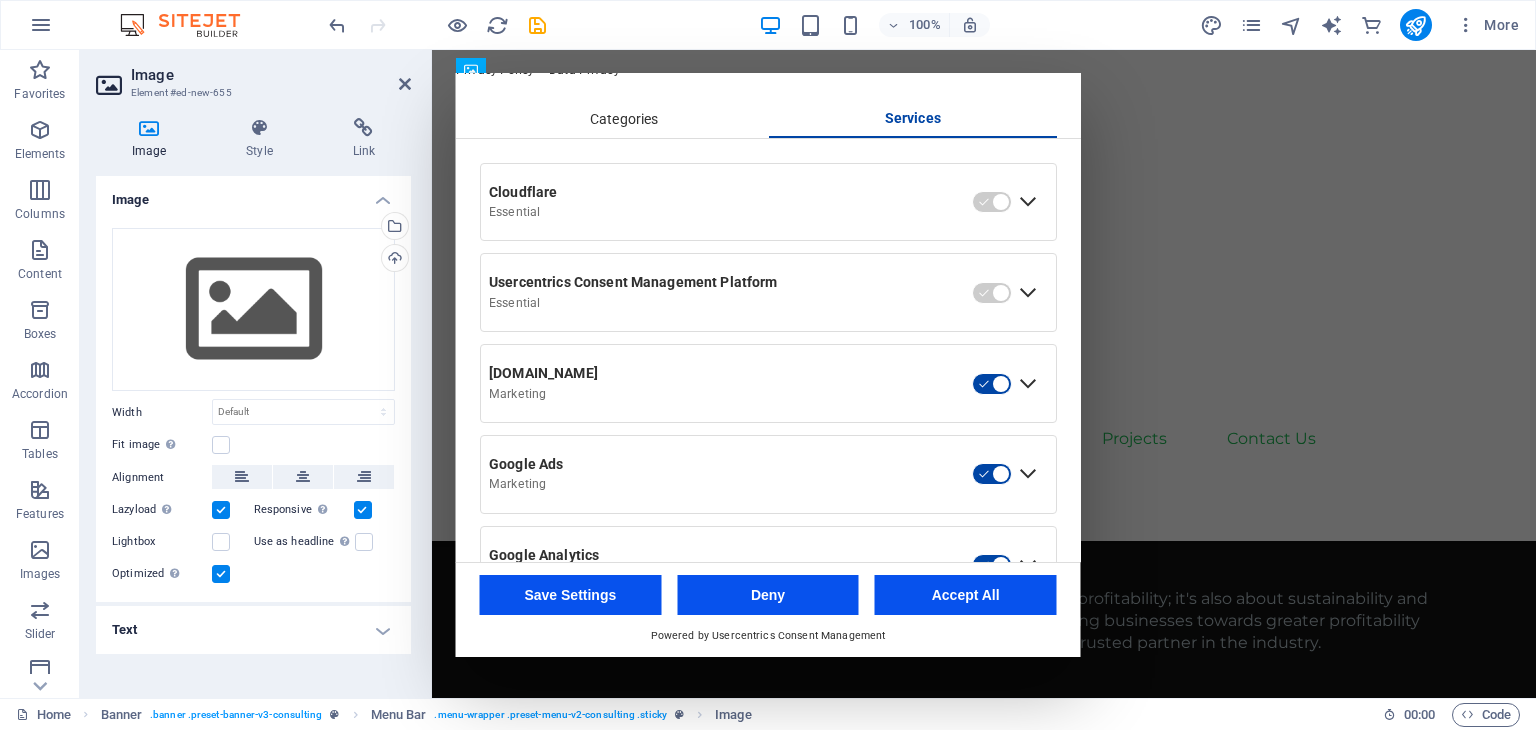 scroll, scrollTop: 2195, scrollLeft: 0, axis: vertical 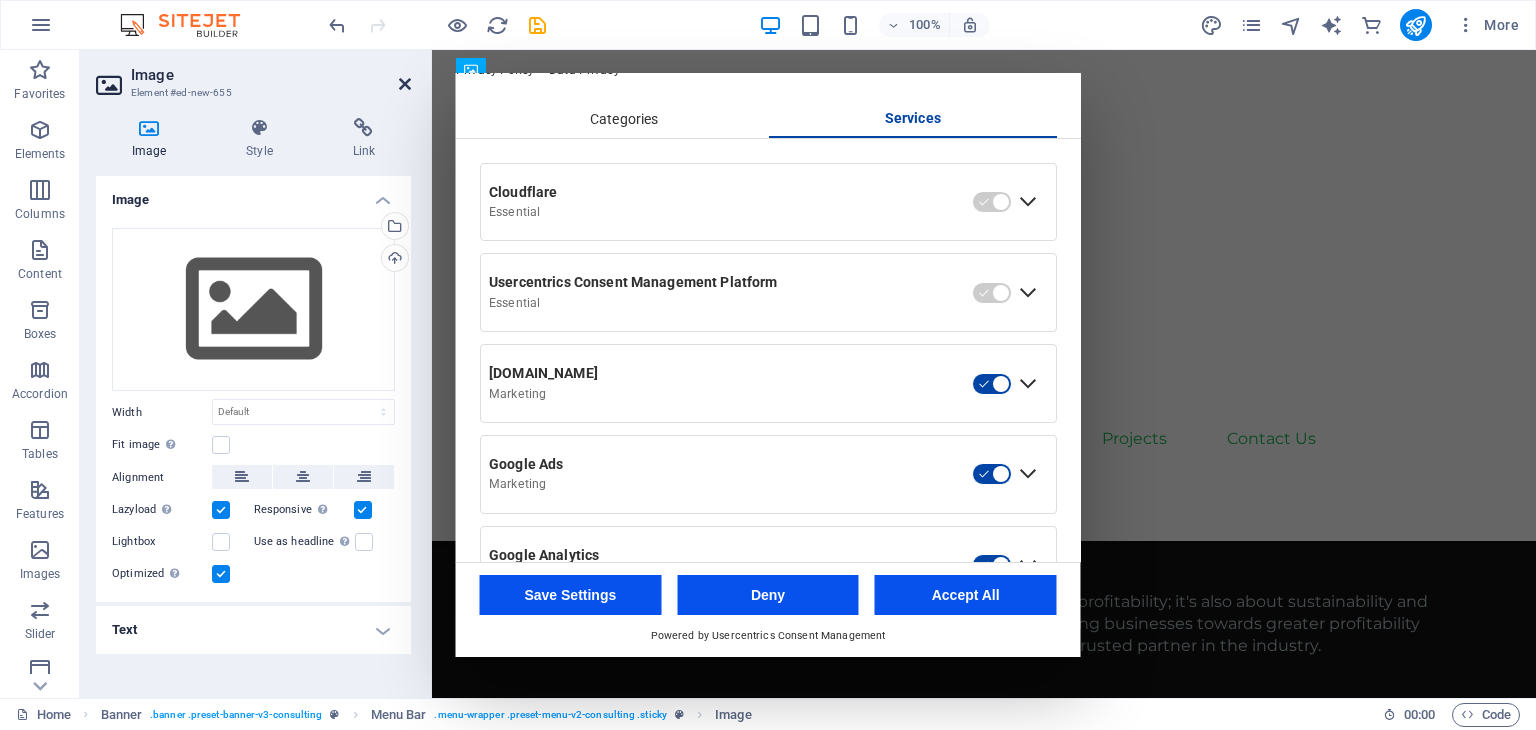click at bounding box center [405, 84] 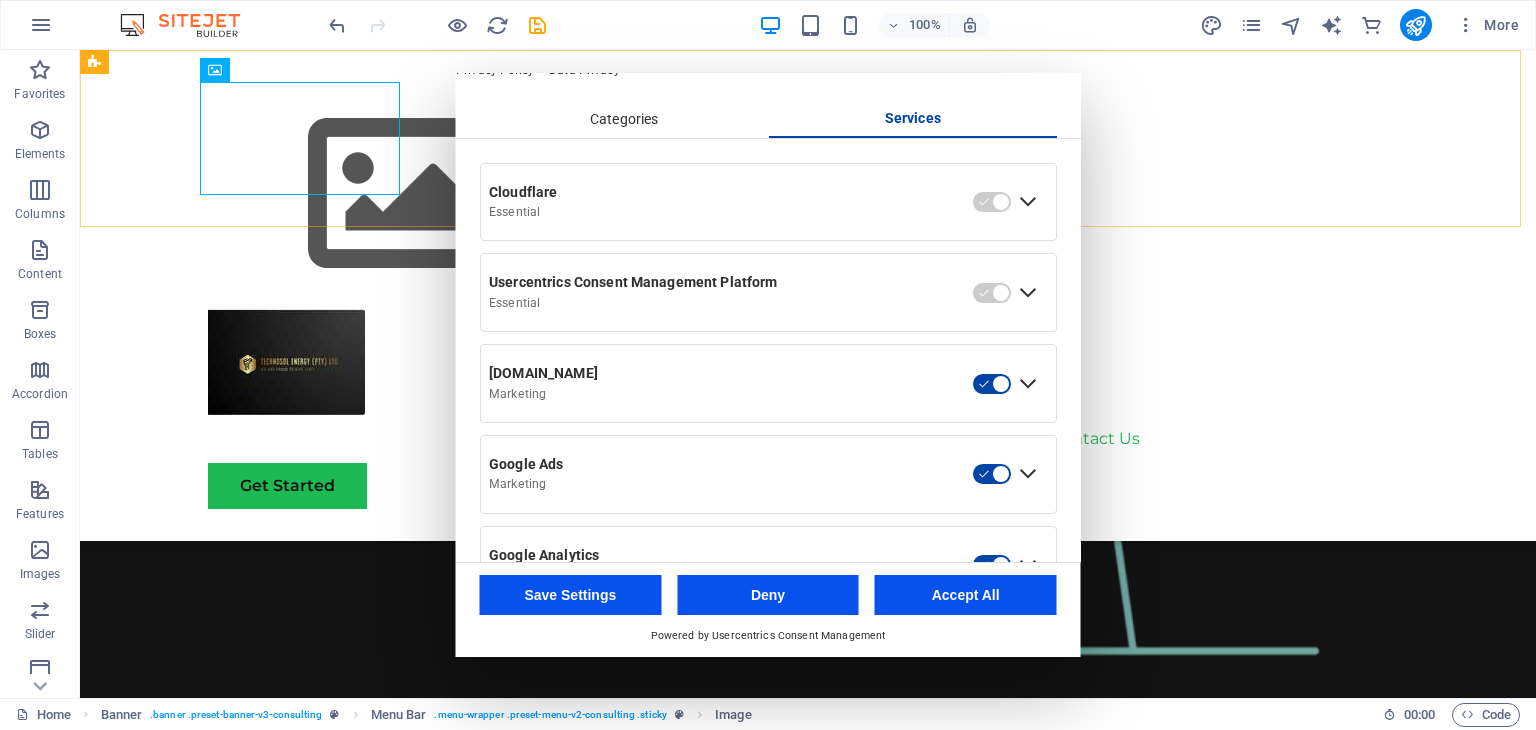 scroll, scrollTop: 2248, scrollLeft: 0, axis: vertical 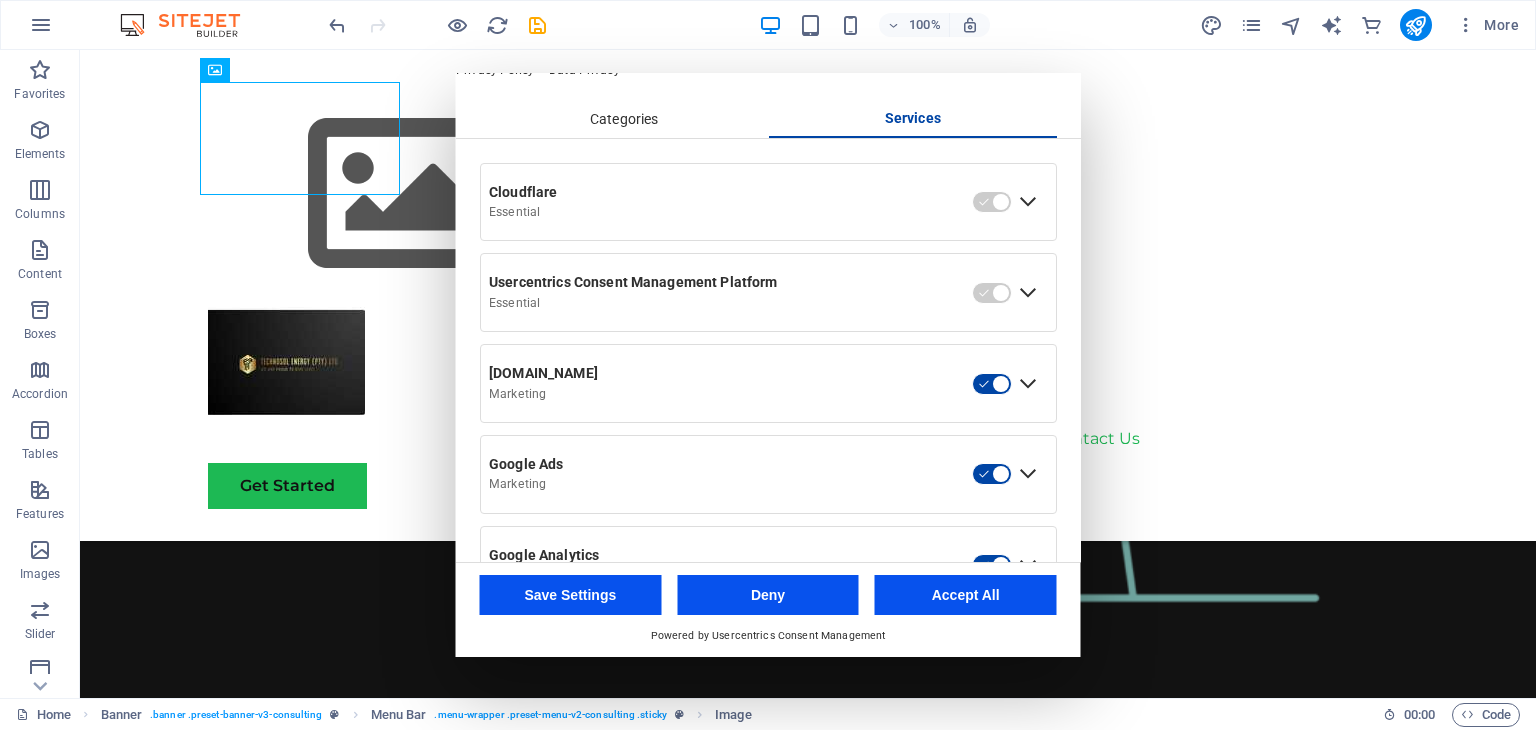 click on "100% More" at bounding box center (926, 25) 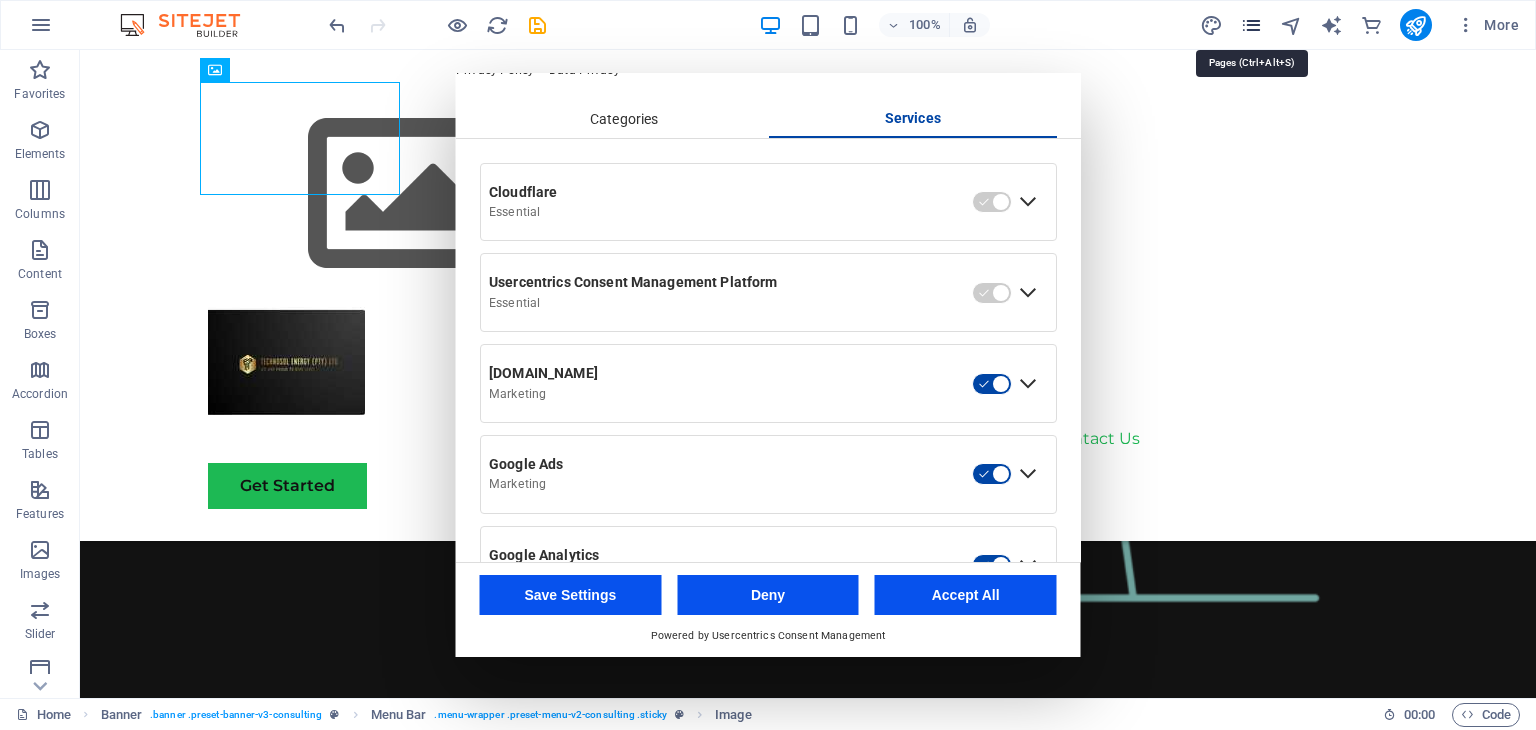 click at bounding box center (1251, 25) 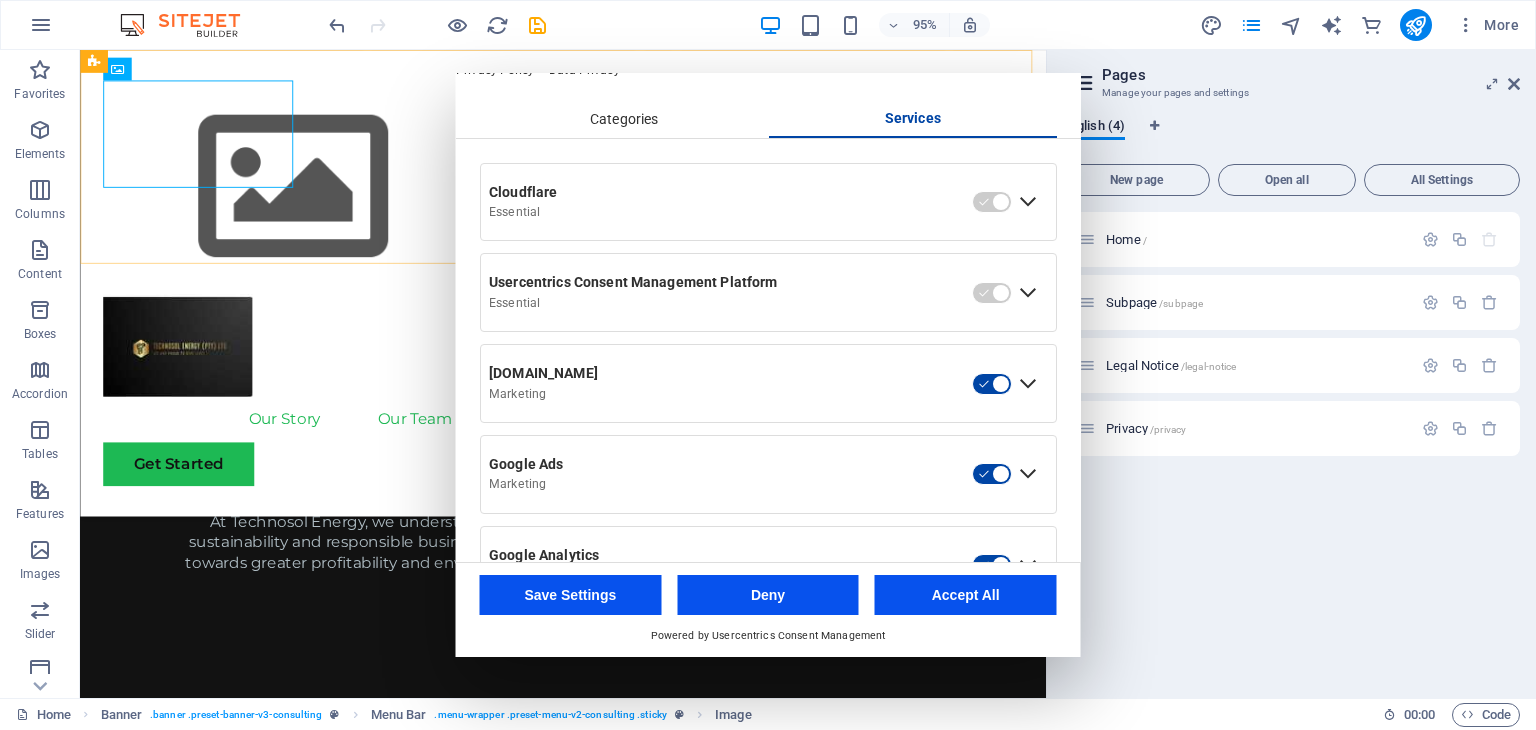 click on "Our Story Our Team Our Strengths Projects Contact Us Get Started" at bounding box center (588, 295) 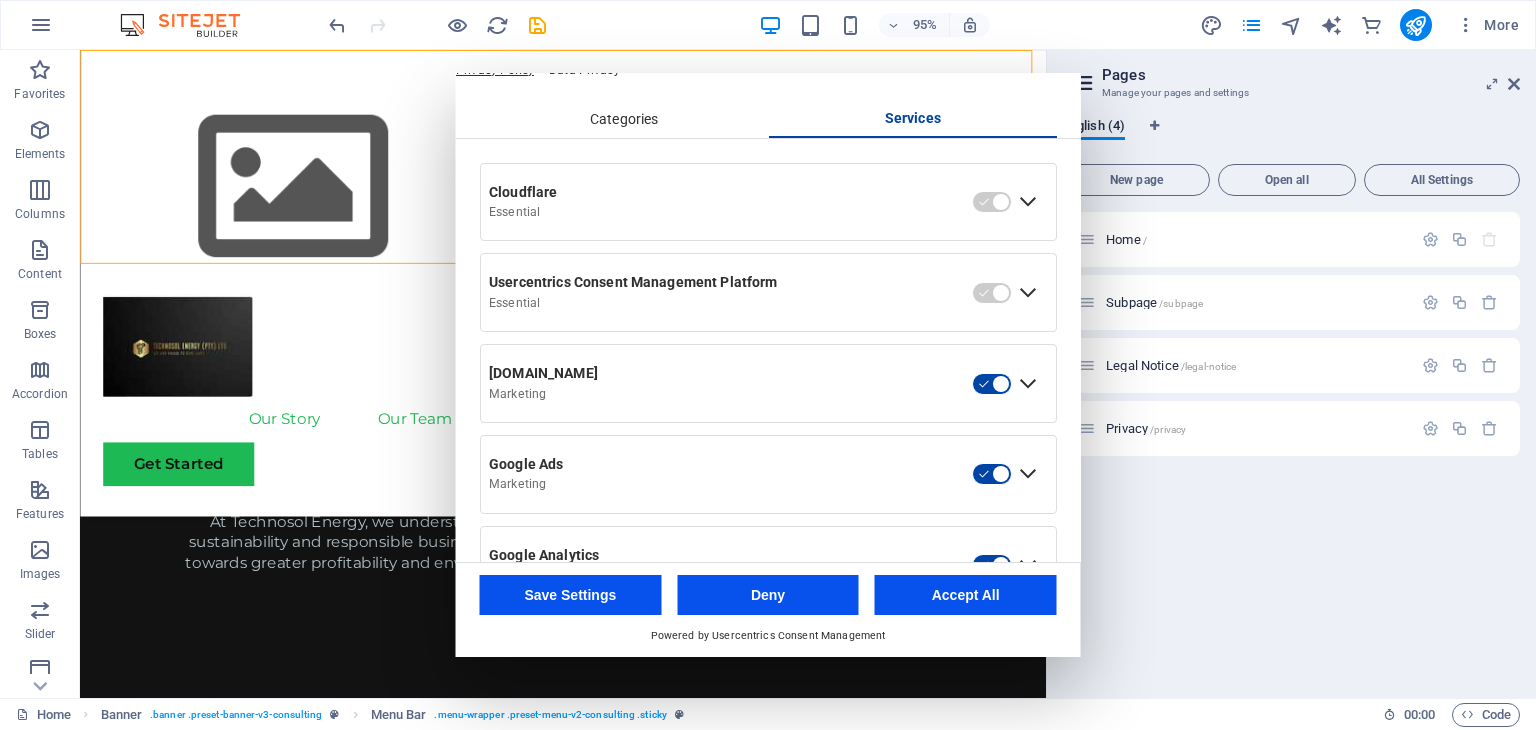click on "Privacy Policy" at bounding box center (495, 70) 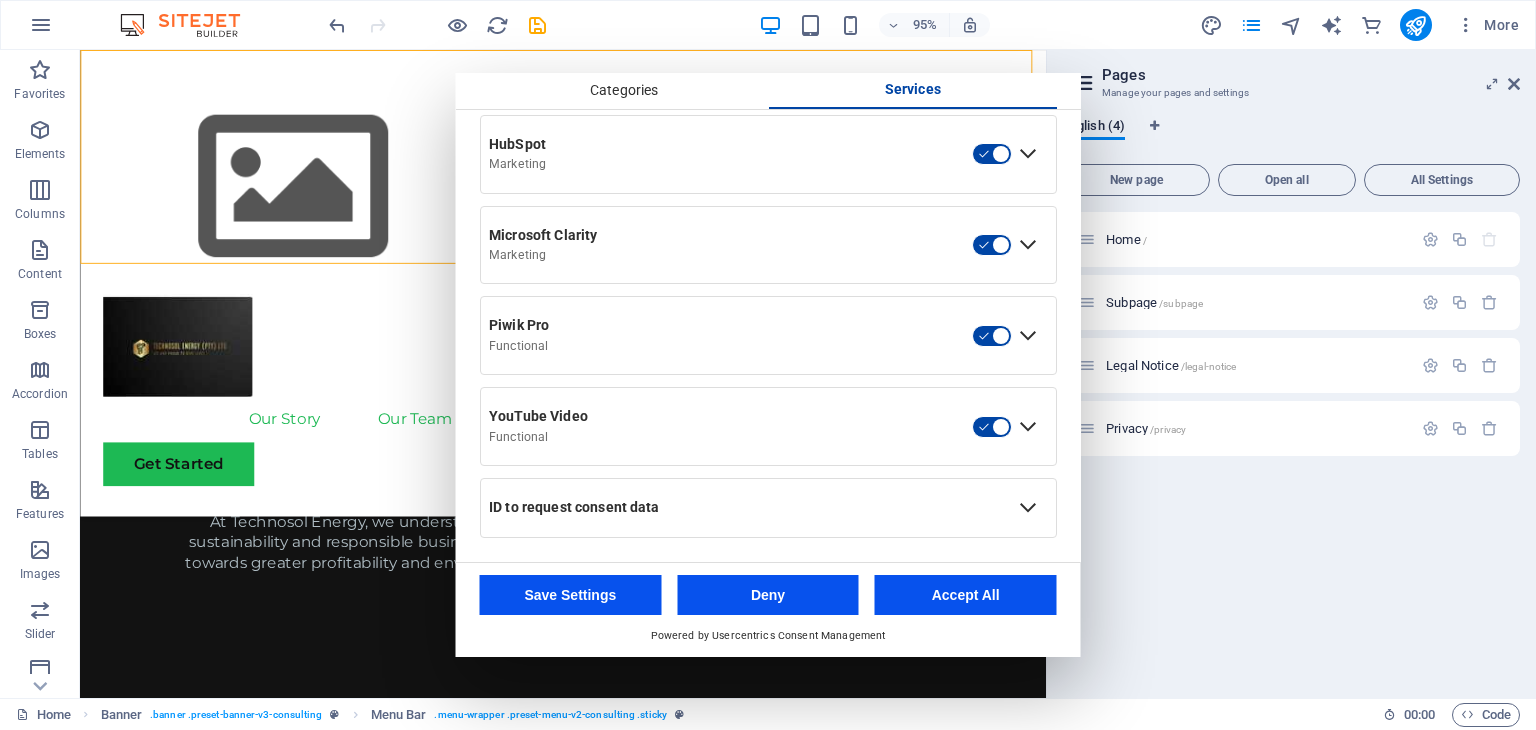 scroll, scrollTop: 976, scrollLeft: 0, axis: vertical 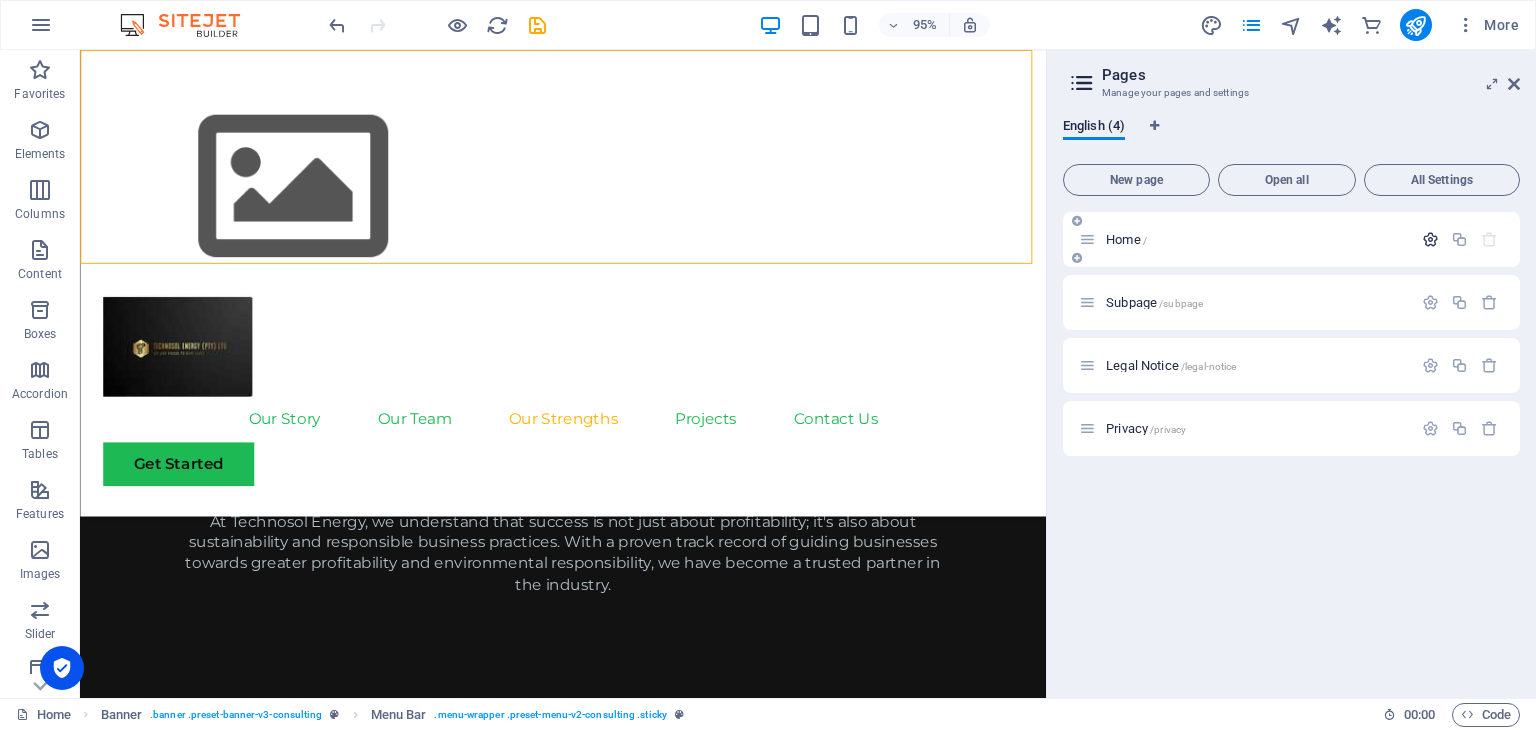 click at bounding box center [1430, 239] 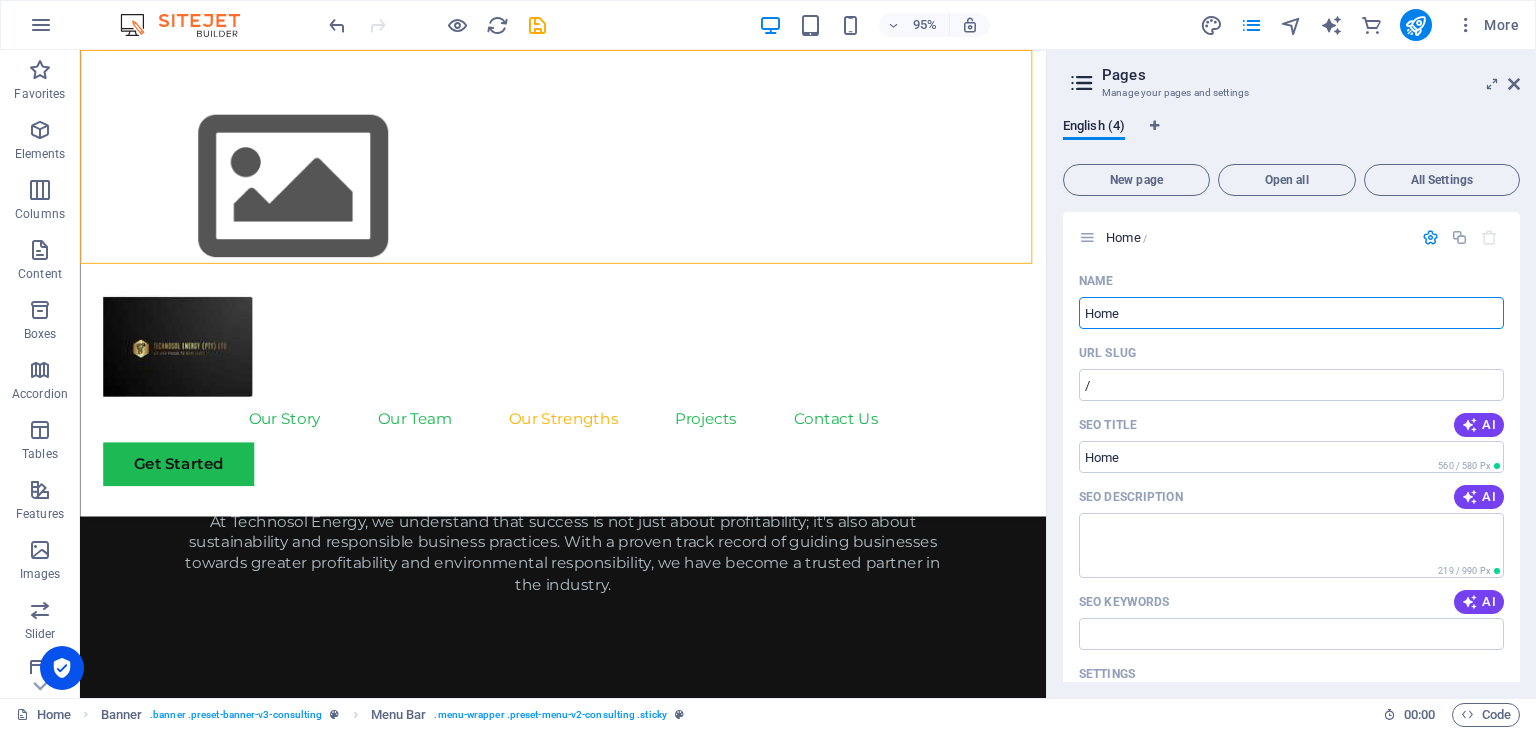 scroll, scrollTop: 0, scrollLeft: 0, axis: both 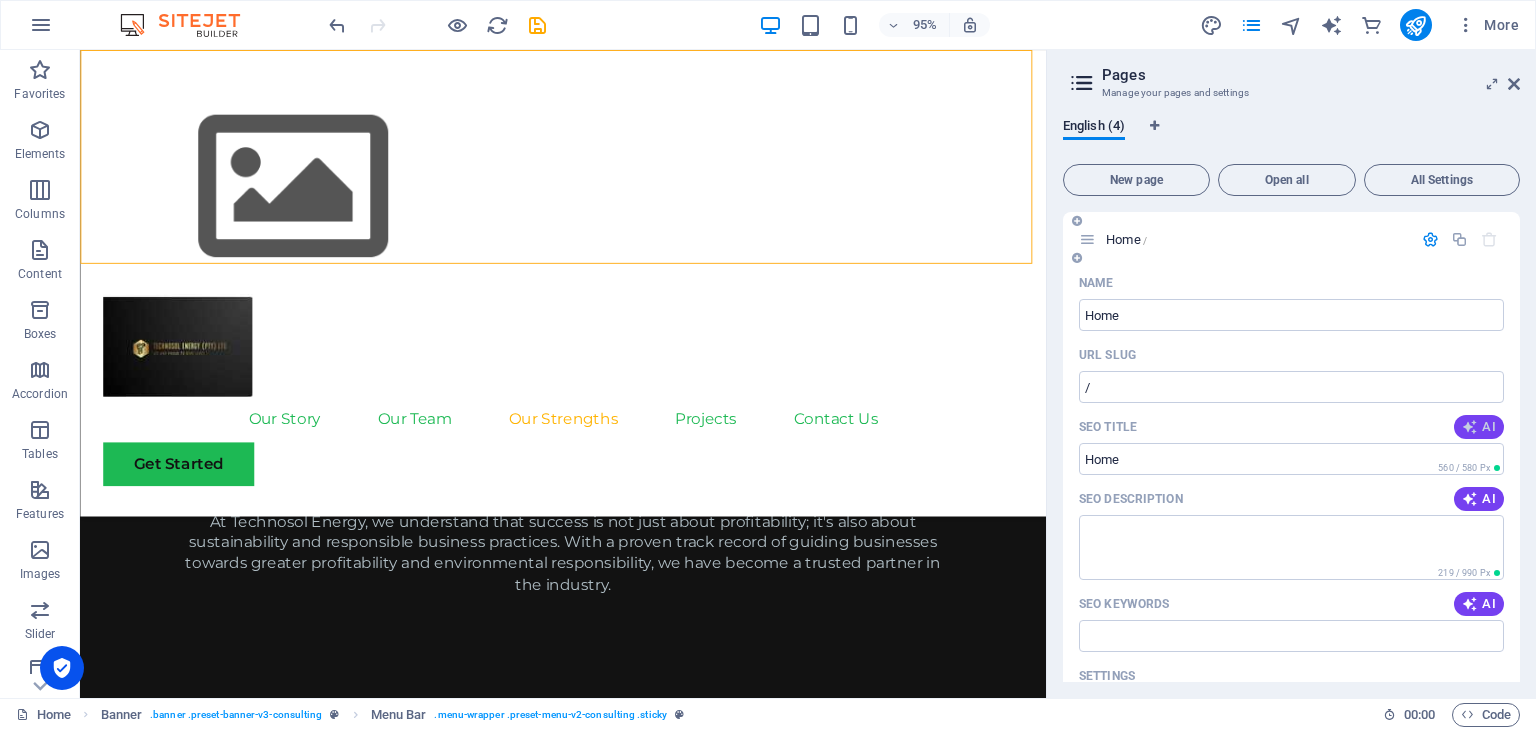 click on "AI" at bounding box center (1479, 427) 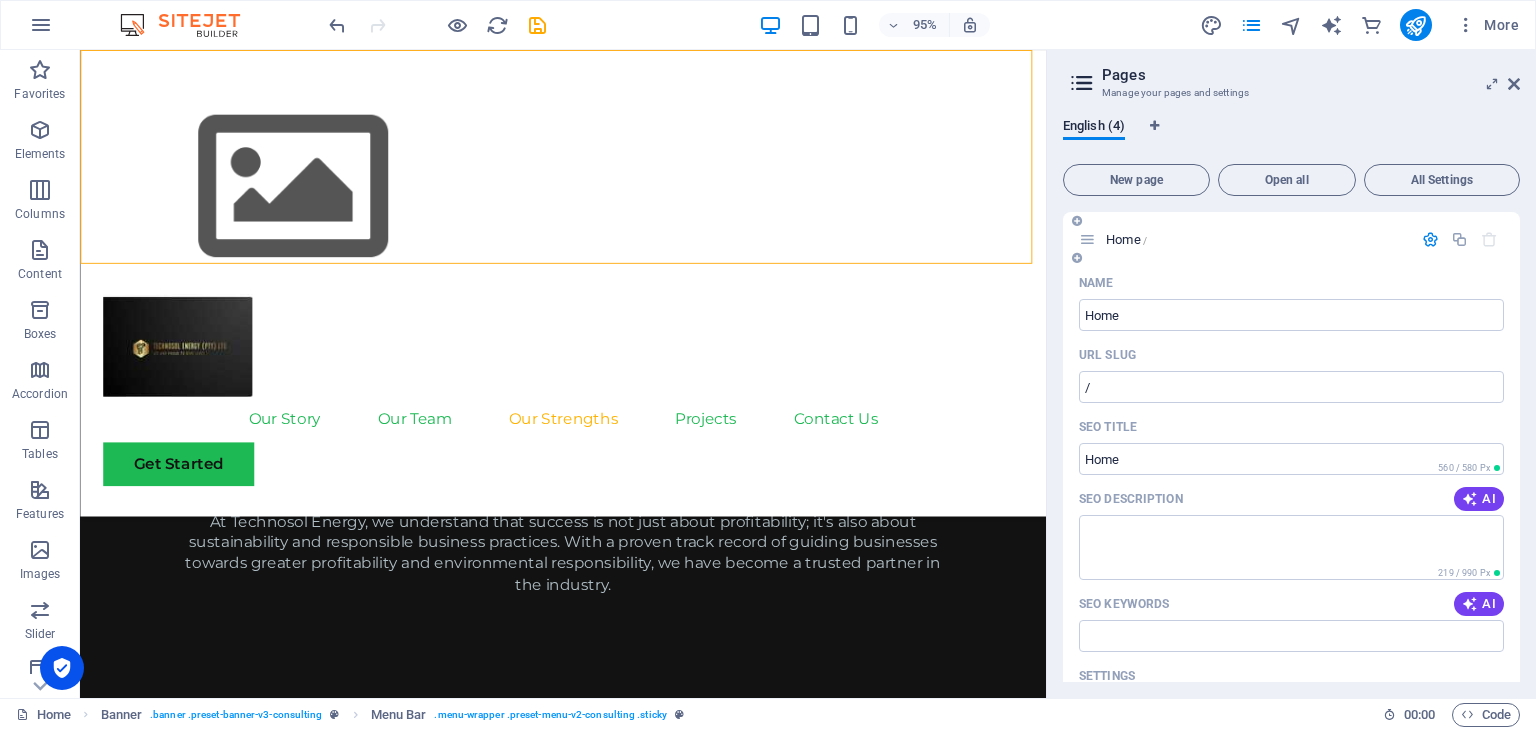 type on "Empower Your Business Sustainably" 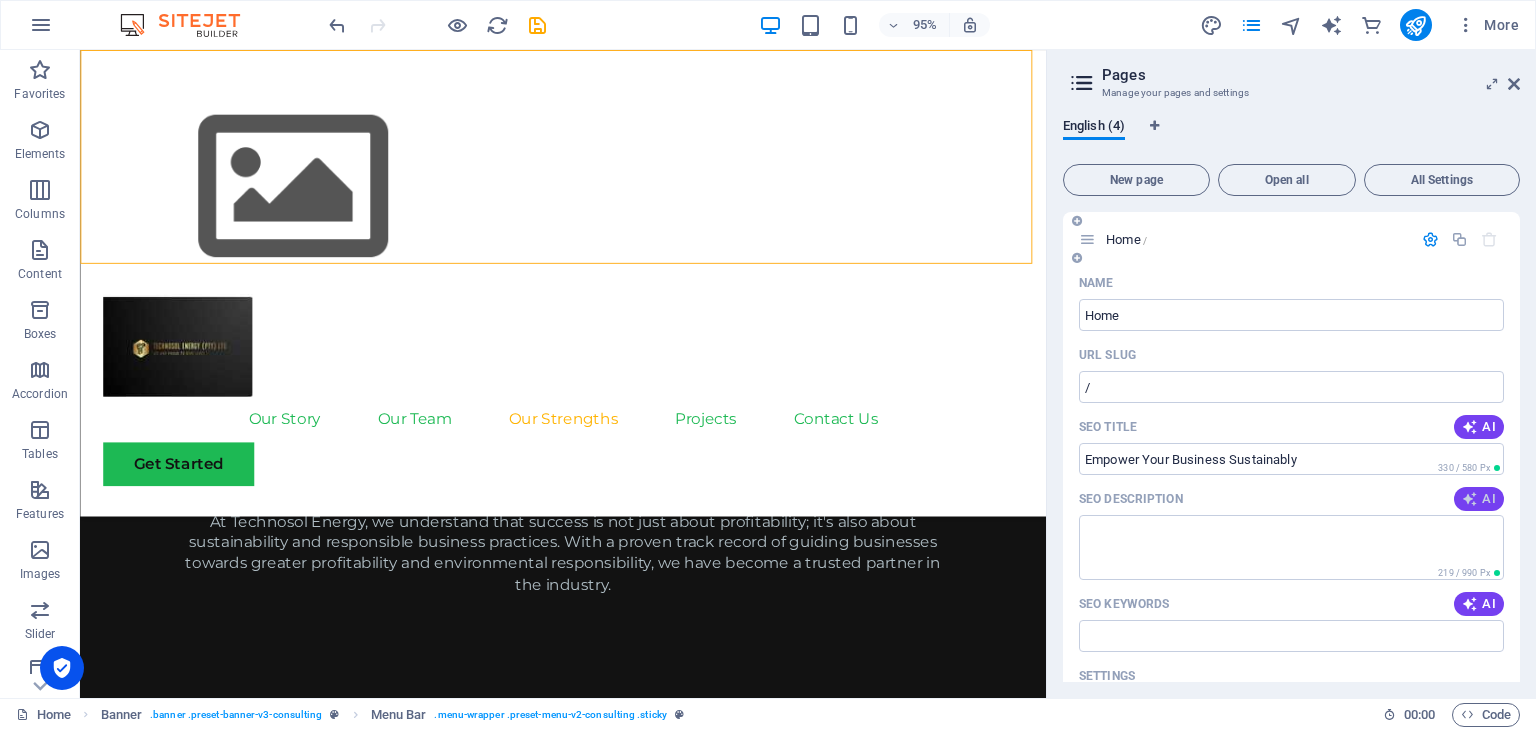 click at bounding box center (1470, 499) 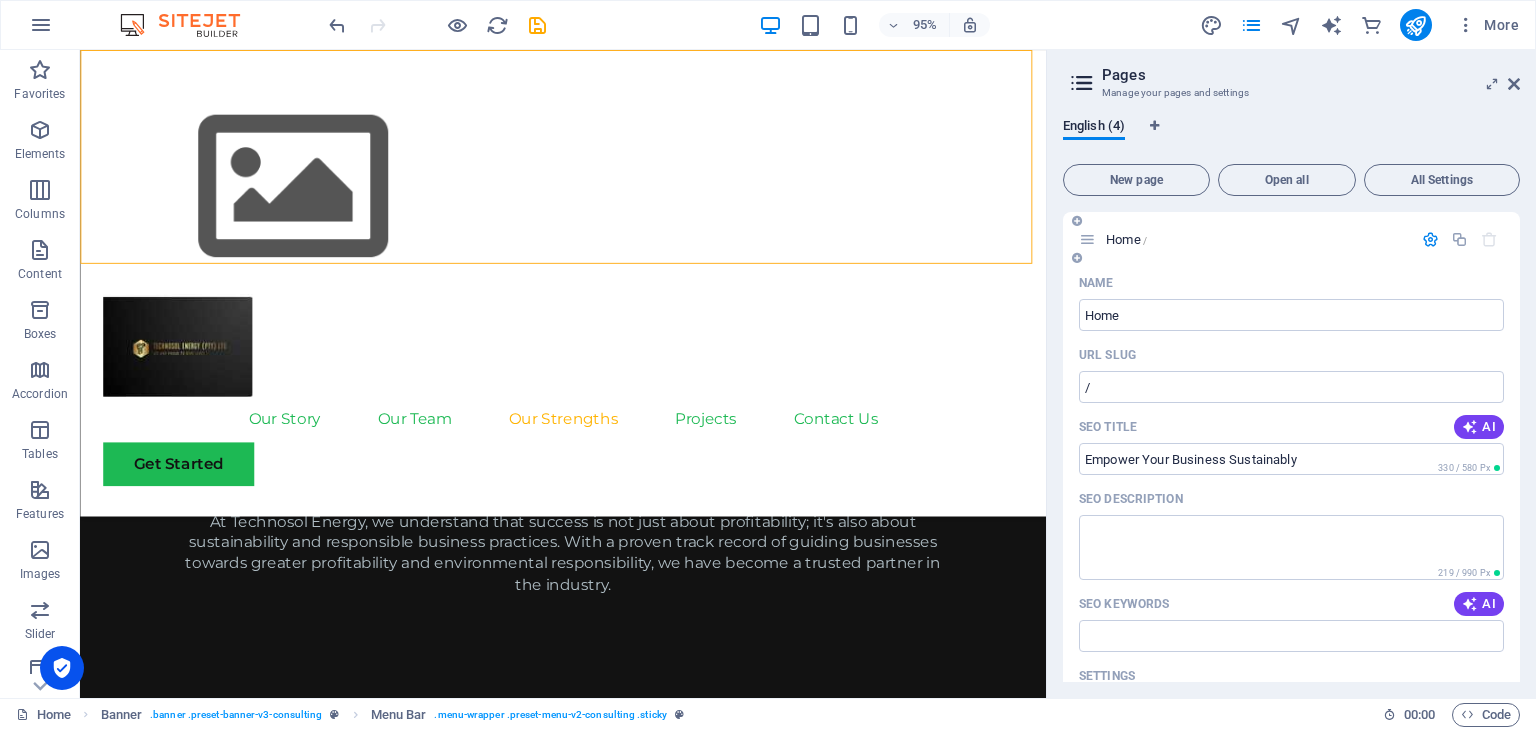type on "Transform your business with expert sustainable energy consulting for growth and environmental impact. Partner with us [DATE]!" 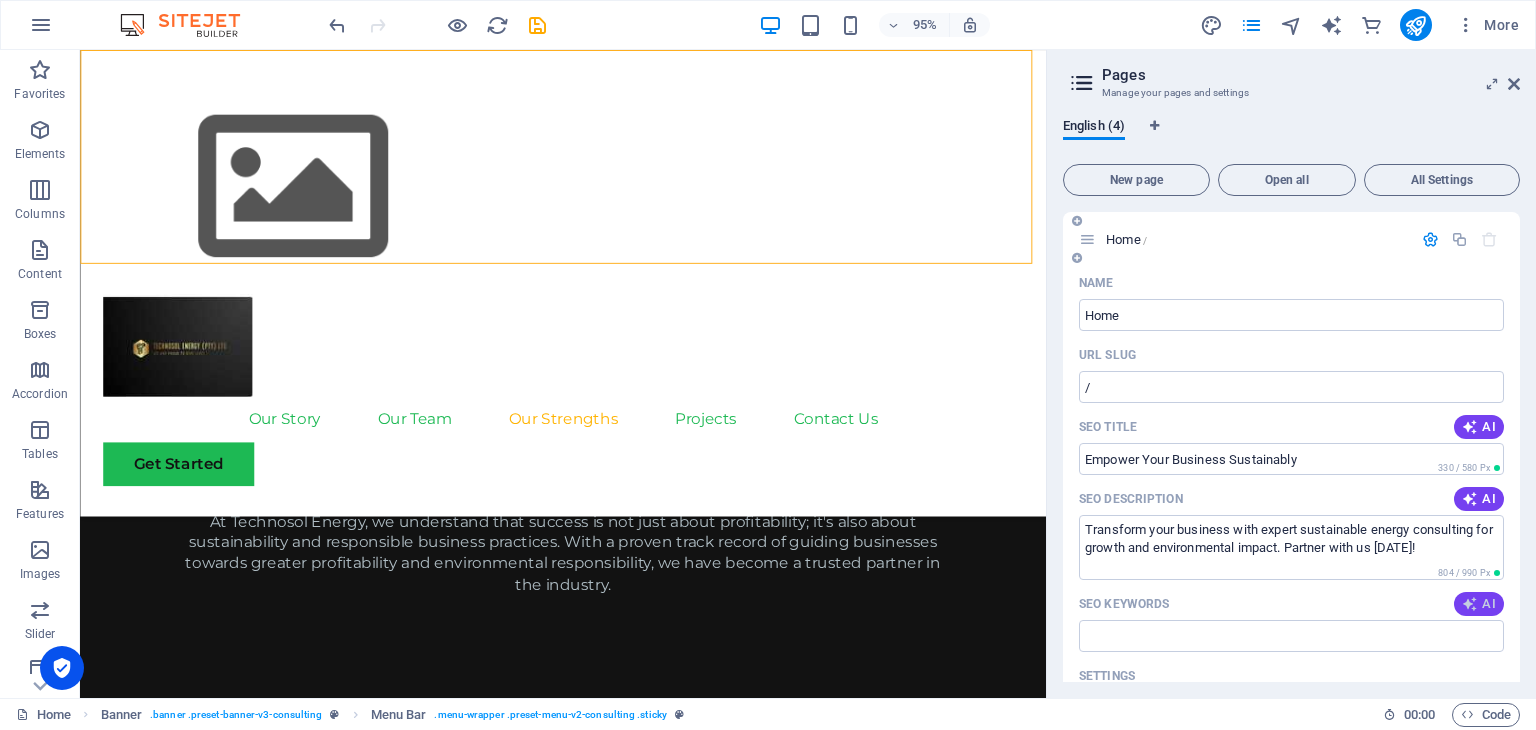 click at bounding box center [1470, 604] 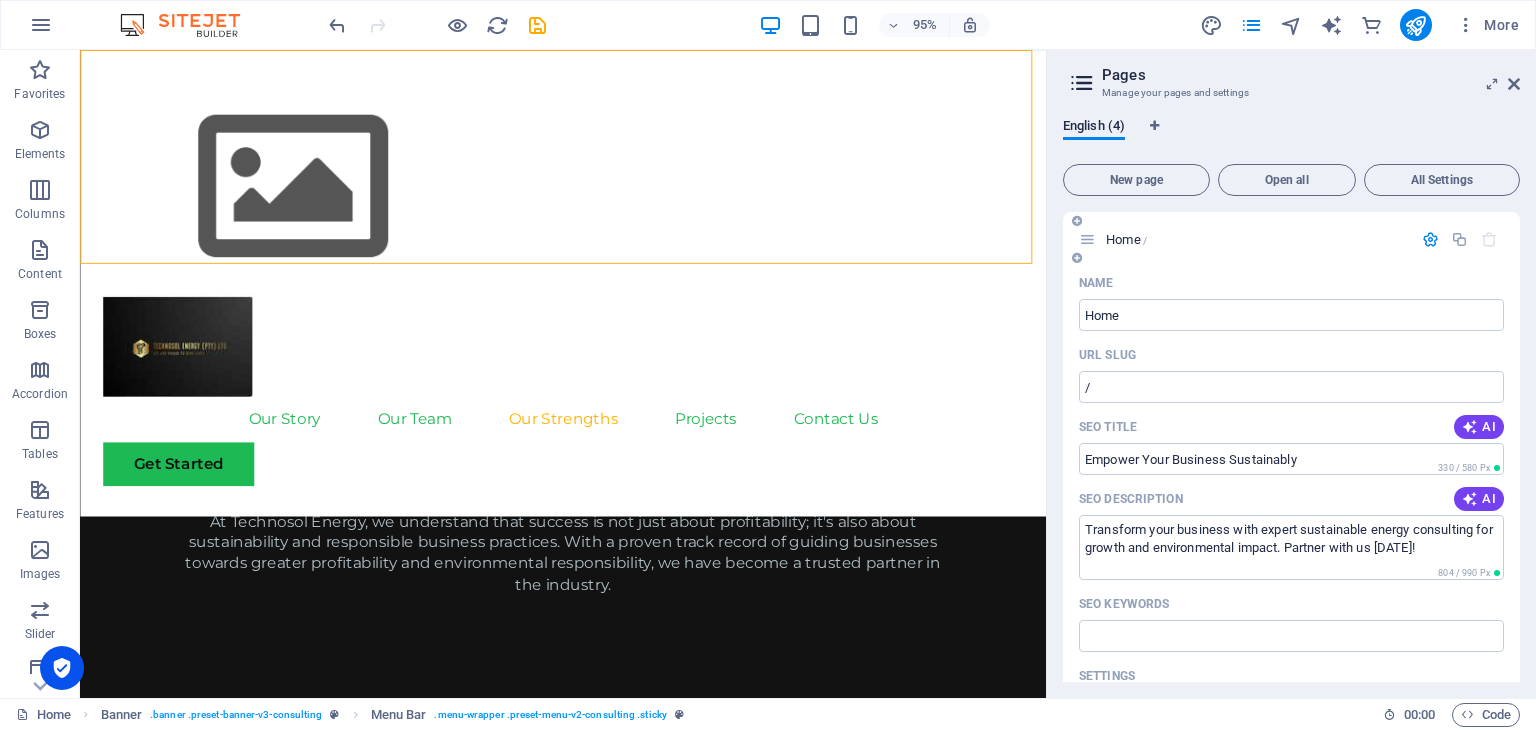 type on "sustainable energy consulting, strategic business growth, renewable energy solutions, sustainability integration services, corporate environmental responsibility, sustainable success partnership" 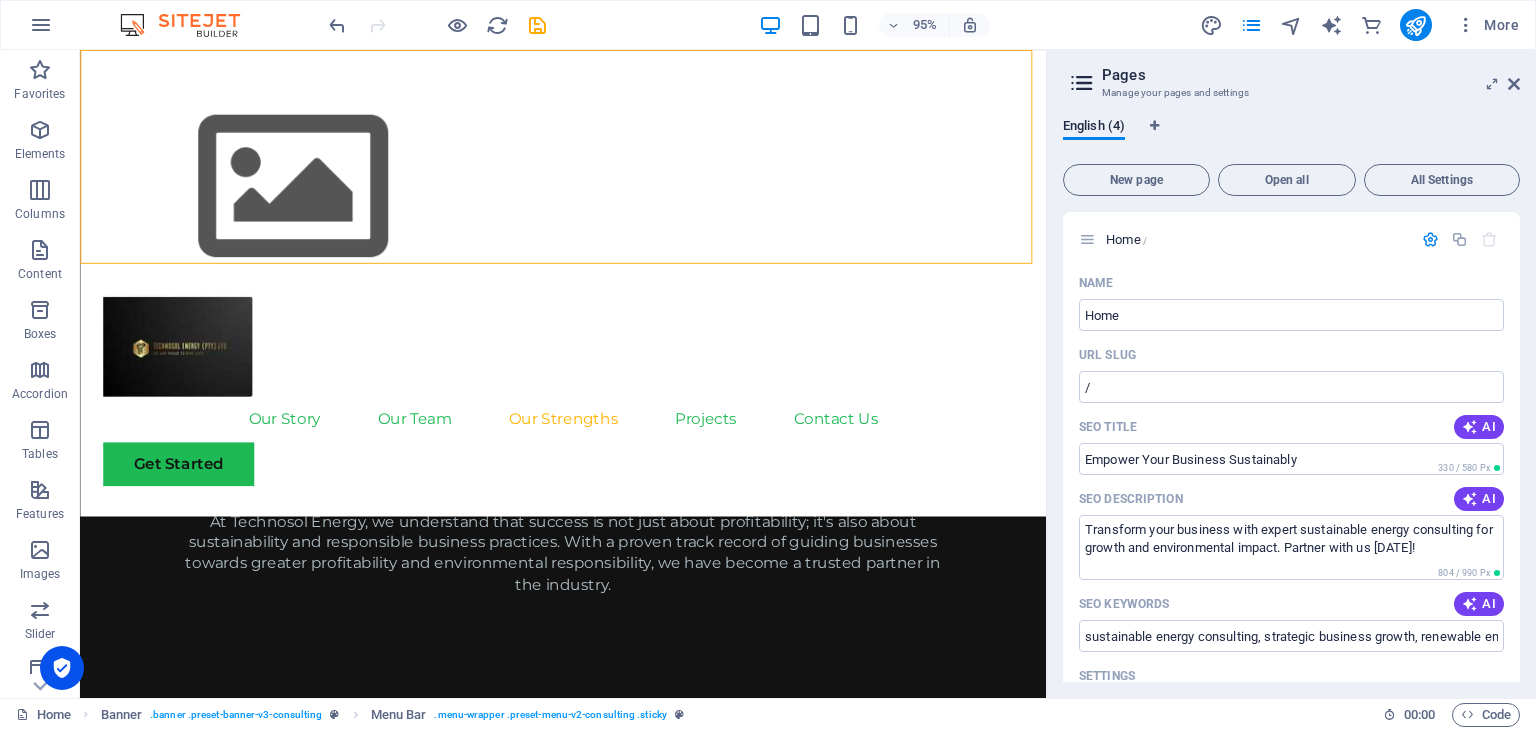 drag, startPoint x: 1519, startPoint y: 391, endPoint x: 1520, endPoint y: 449, distance: 58.00862 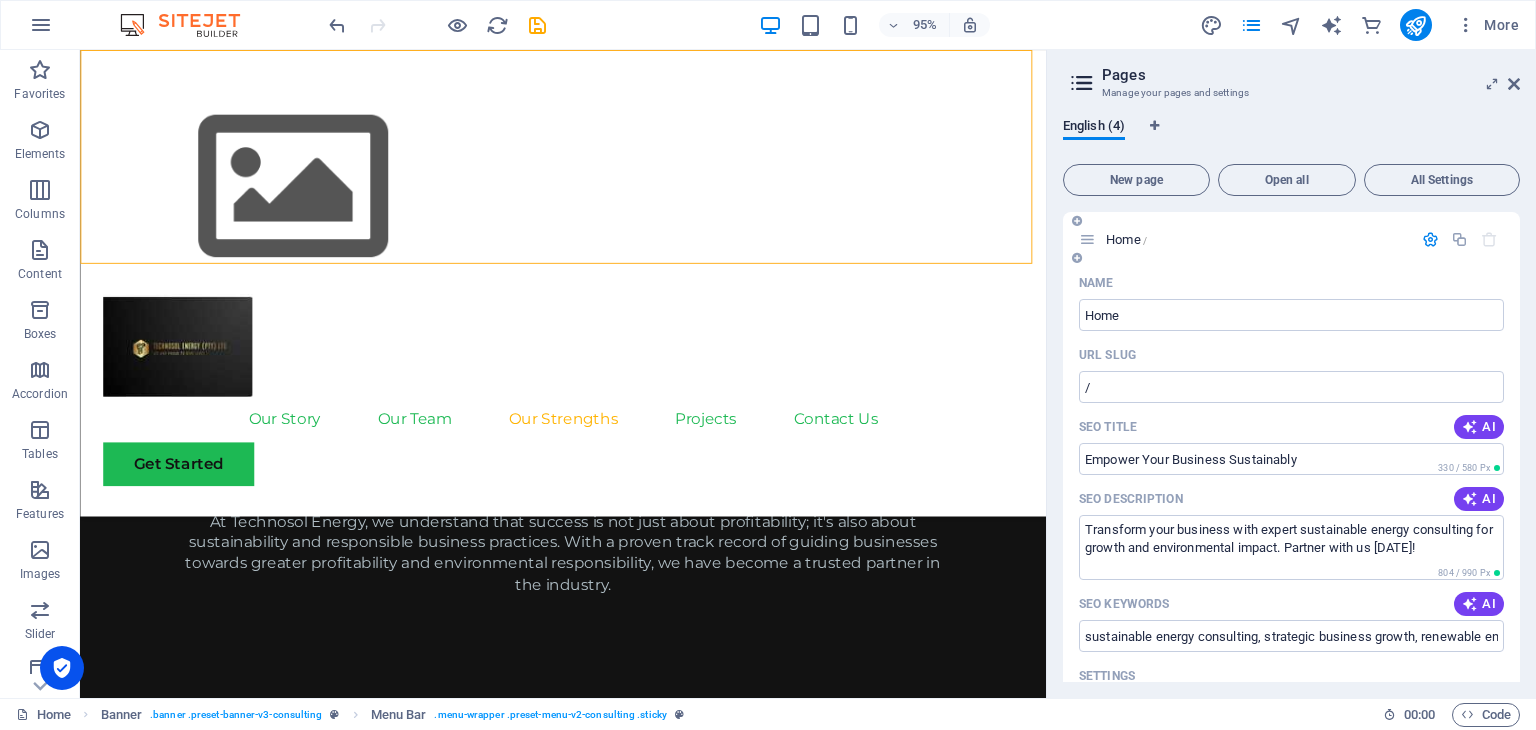 drag, startPoint x: 1513, startPoint y: 412, endPoint x: 1508, endPoint y: 463, distance: 51.24451 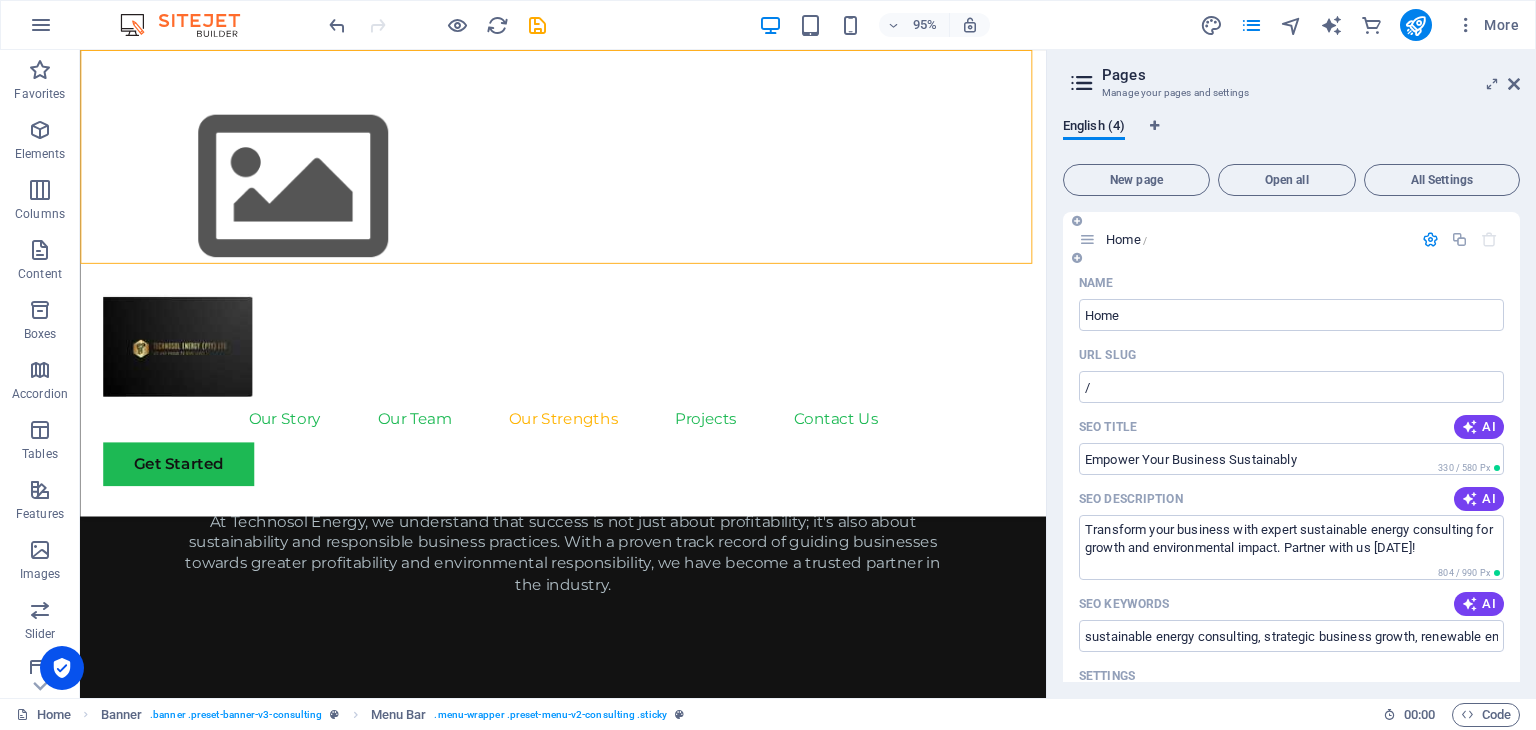 click on "Name Home ​ URL SLUG / ​ SEO Title AI Empower Your Business Sustainably ​ 330 / 580 Px SEO Description AI Transform your business with expert sustainable energy consulting for growth and environmental impact. Partner with us [DATE]! ​ 804 / 990 Px SEO Keywords AI sustainable energy consulting, strategic business growth, renewable energy solutions, sustainability integration services, corporate environmental responsibility, sustainable success partnership ​ Settings Menu Noindex Preview Mobile Desktop [DOMAIN_NAME] Empower Your Business Sustainably Transform your business with expert sustainable energy consulting for growth and environmental impact. Partner with us [DATE]! Meta tags ​ Preview Image (Open Graph) Drag files here, click to choose files or select files from Files or our free stock photos & videos More Settings" at bounding box center (1291, 683) 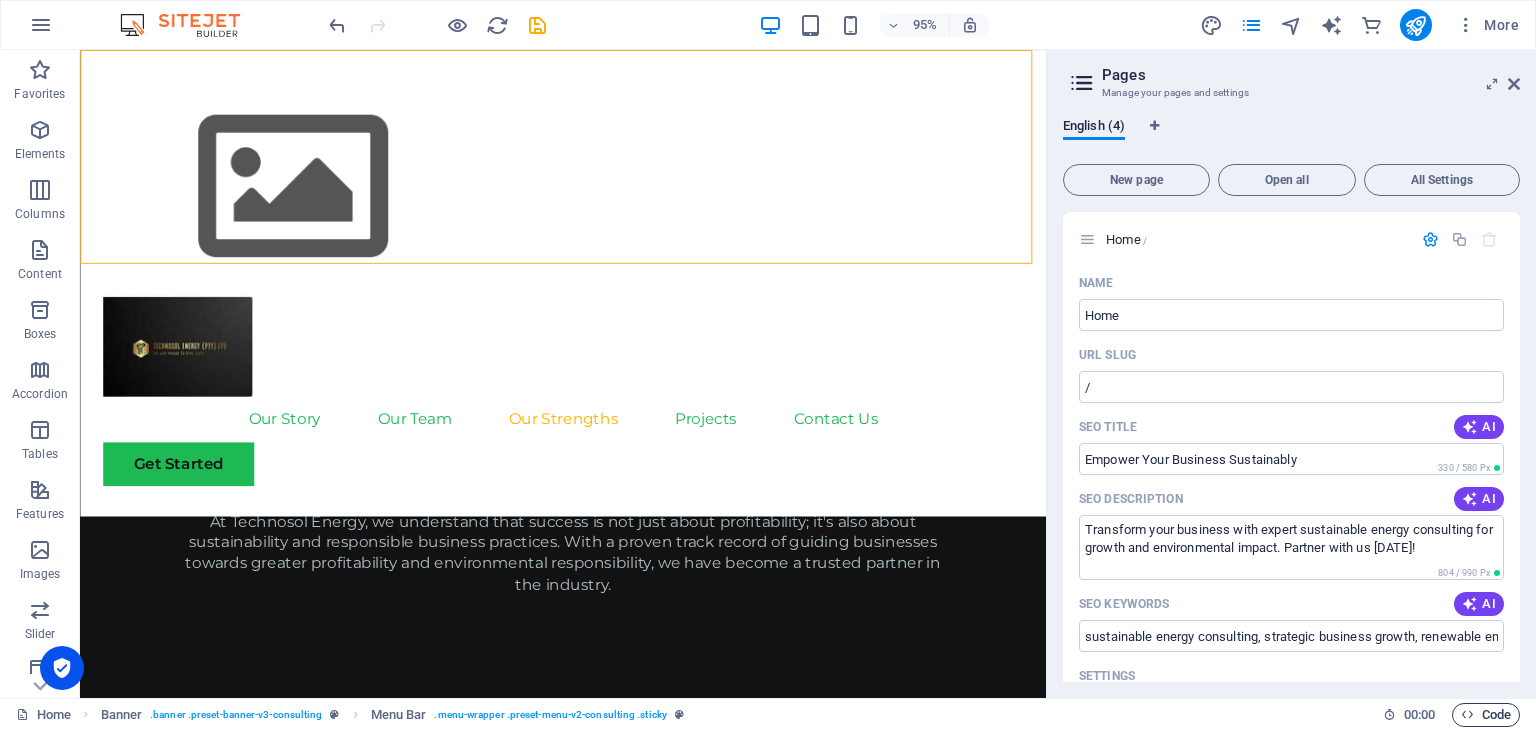 click on "Code" at bounding box center [1486, 715] 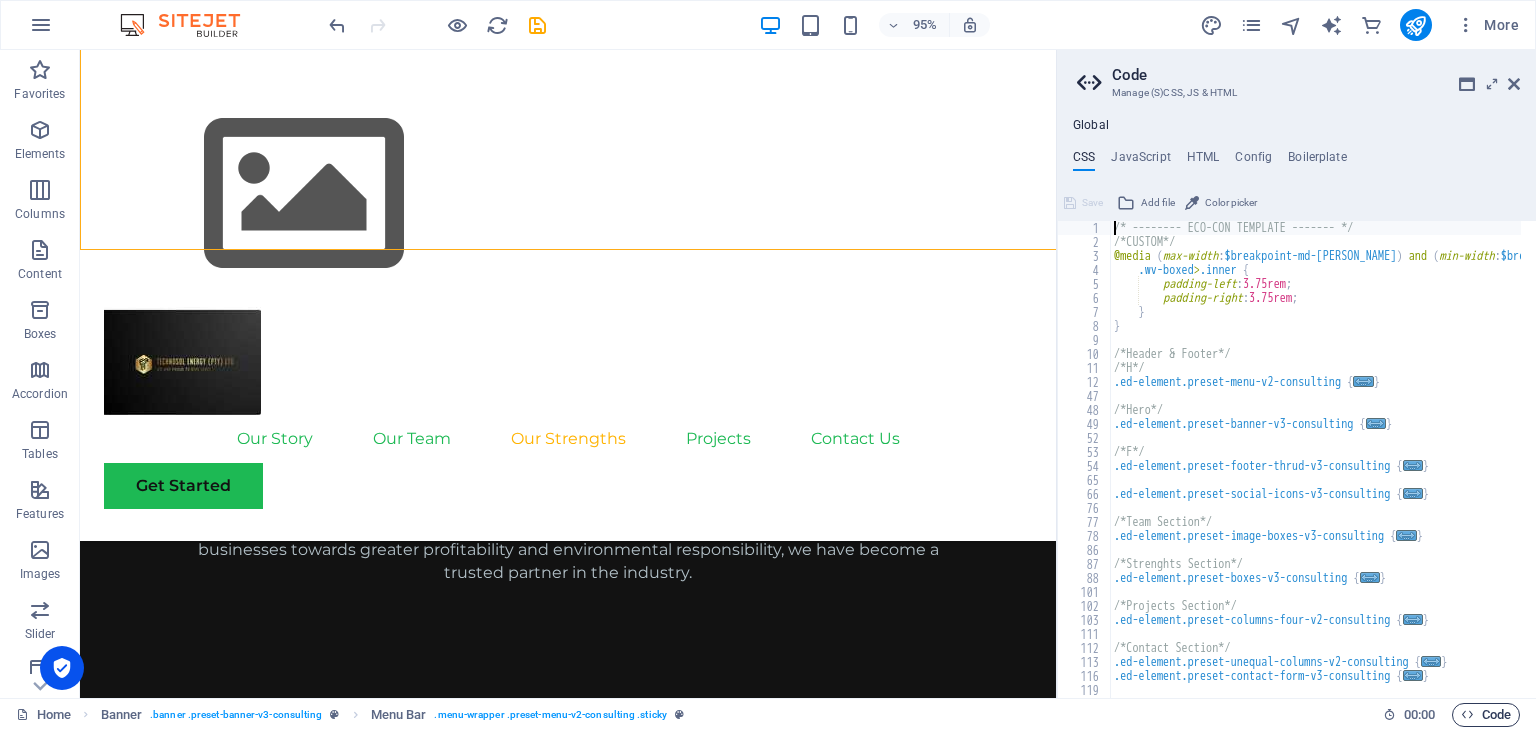 scroll, scrollTop: 2212, scrollLeft: 0, axis: vertical 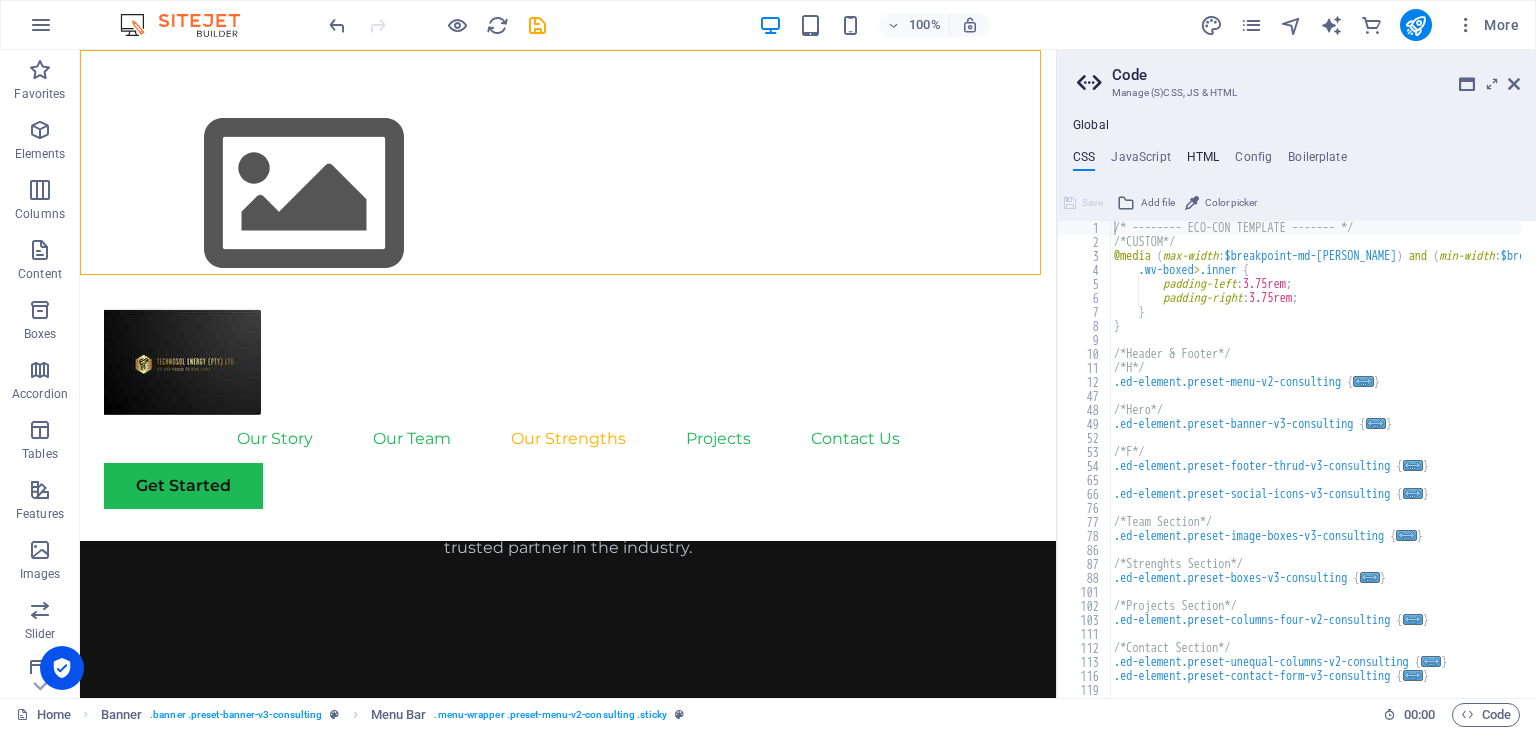 click on "HTML" at bounding box center [1203, 161] 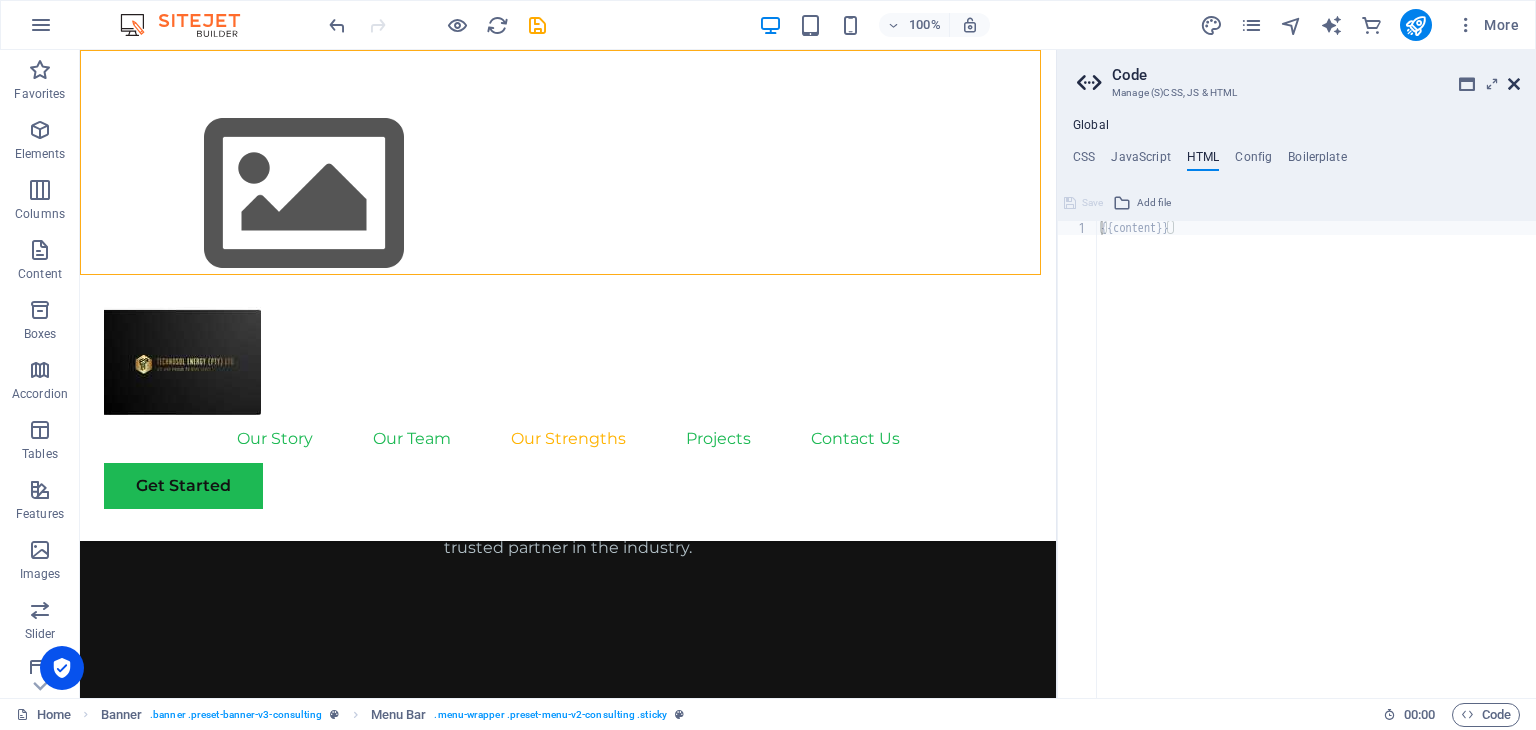 click at bounding box center [1514, 84] 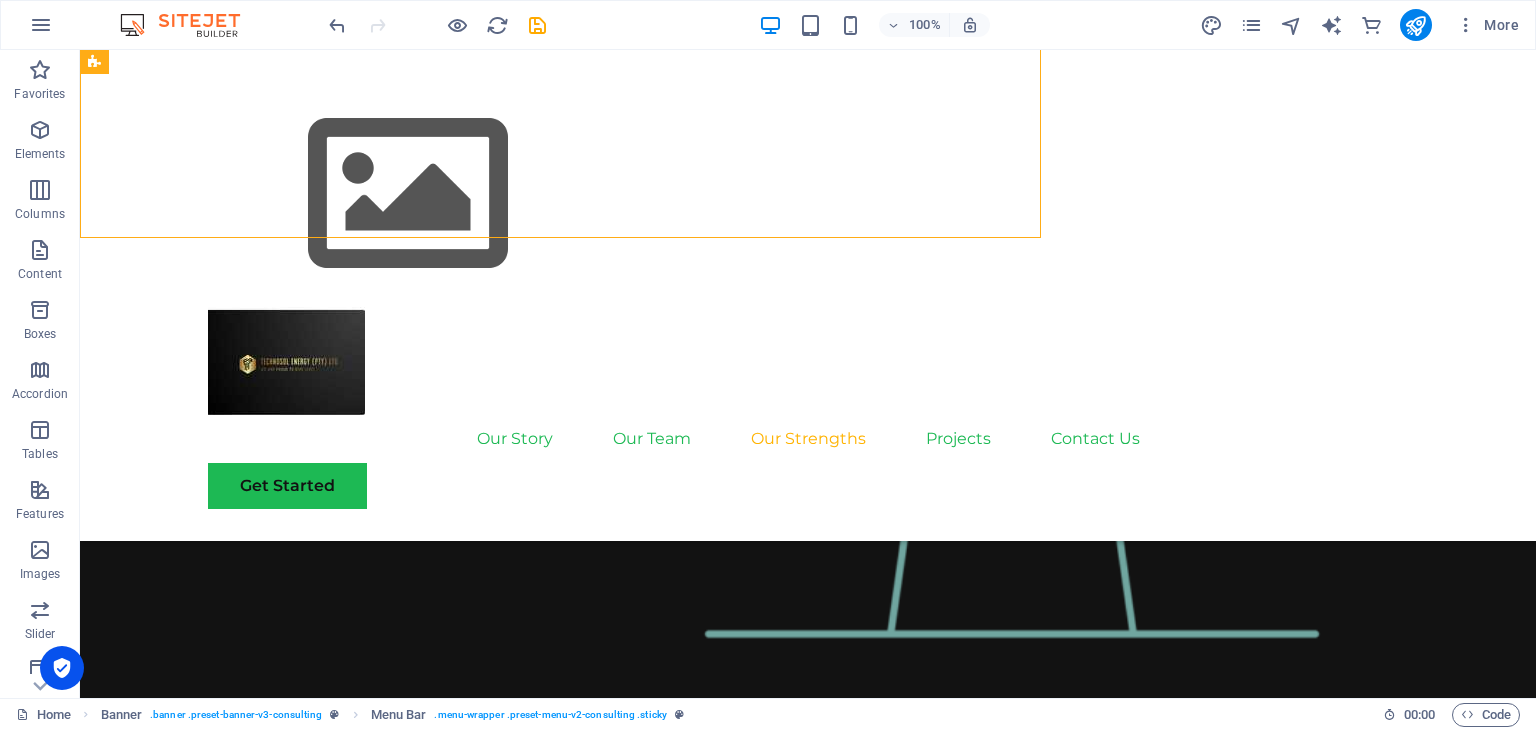 scroll, scrollTop: 2248, scrollLeft: 0, axis: vertical 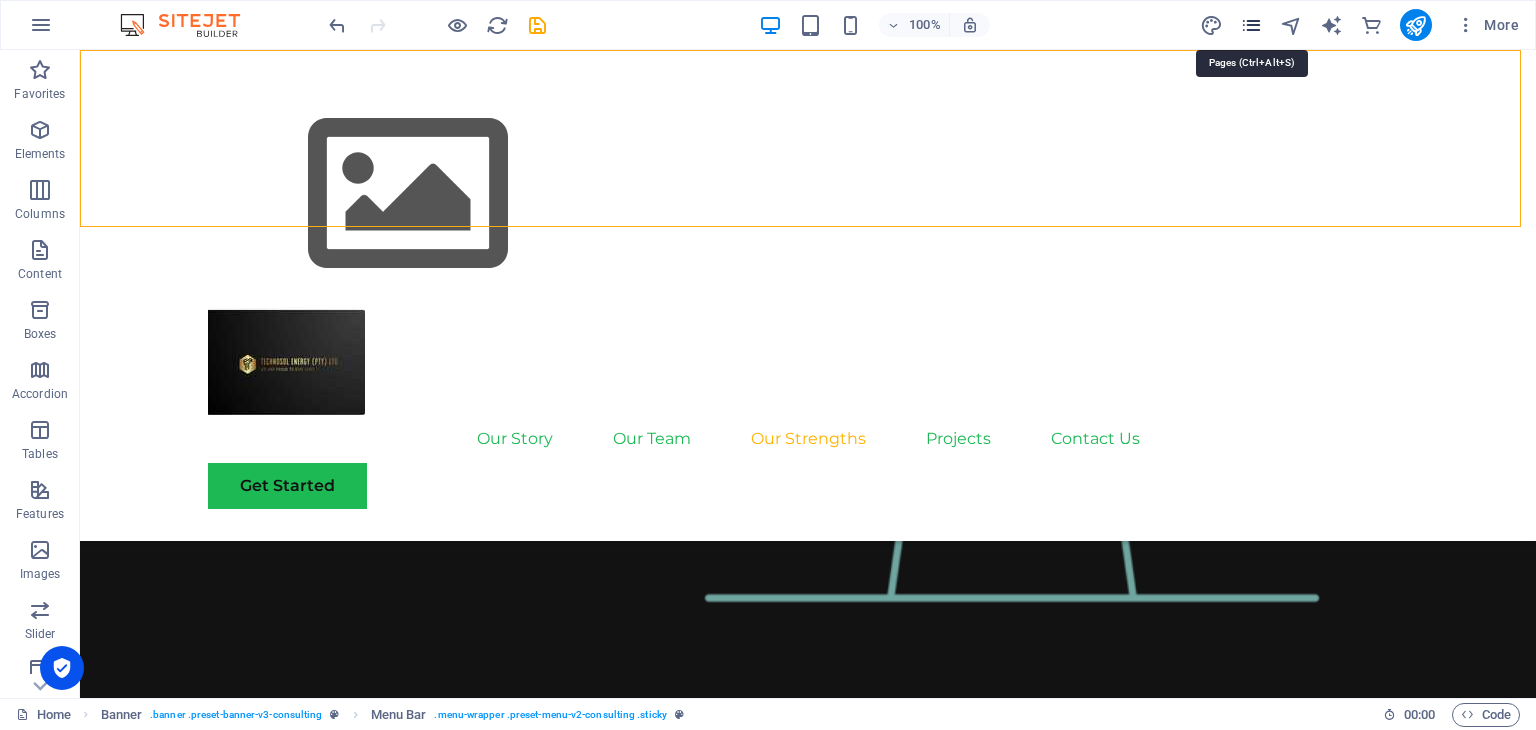 click at bounding box center (1251, 25) 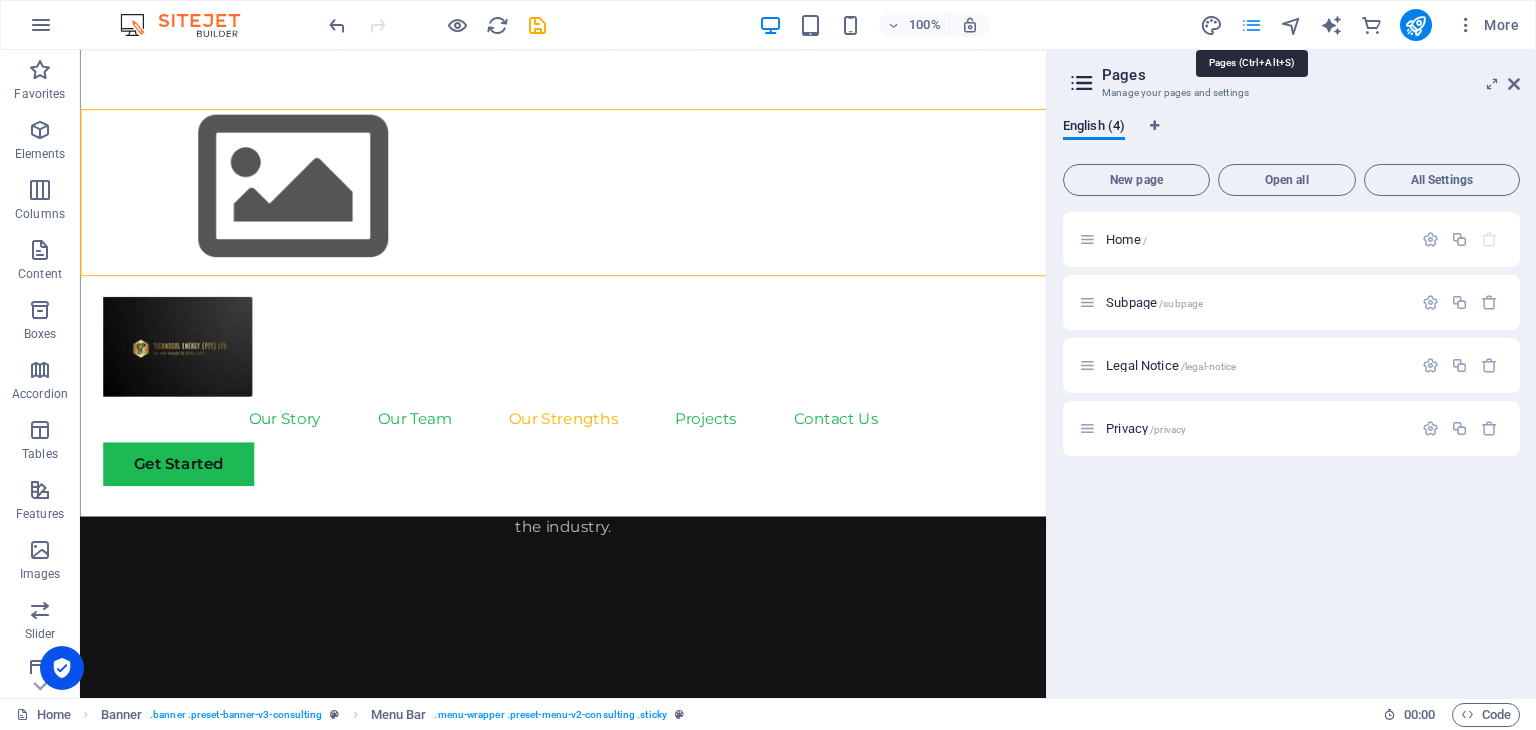 scroll, scrollTop: 2187, scrollLeft: 0, axis: vertical 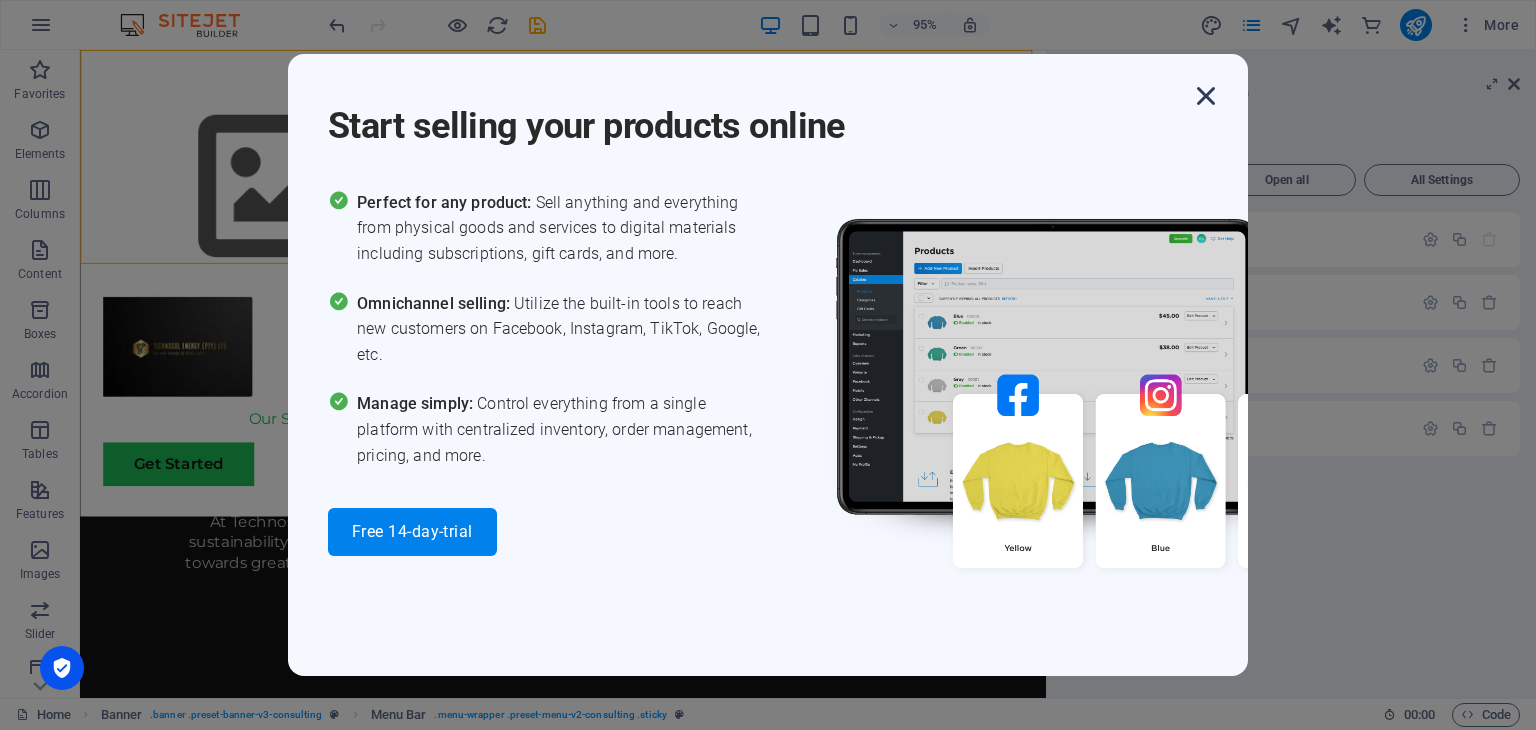 click at bounding box center [1206, 96] 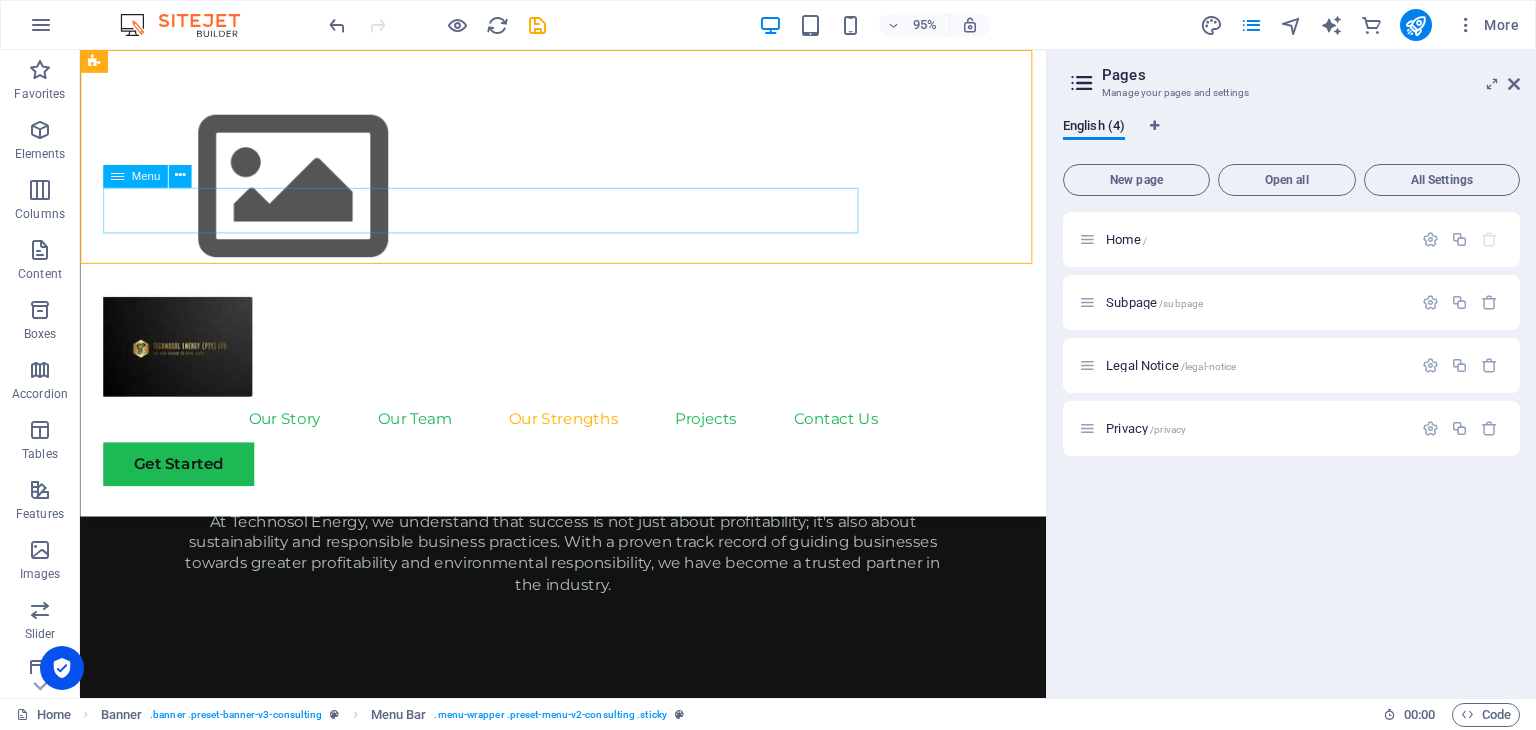 click on "Our Story Our Team Our Strengths Projects Contact Us" at bounding box center (588, 439) 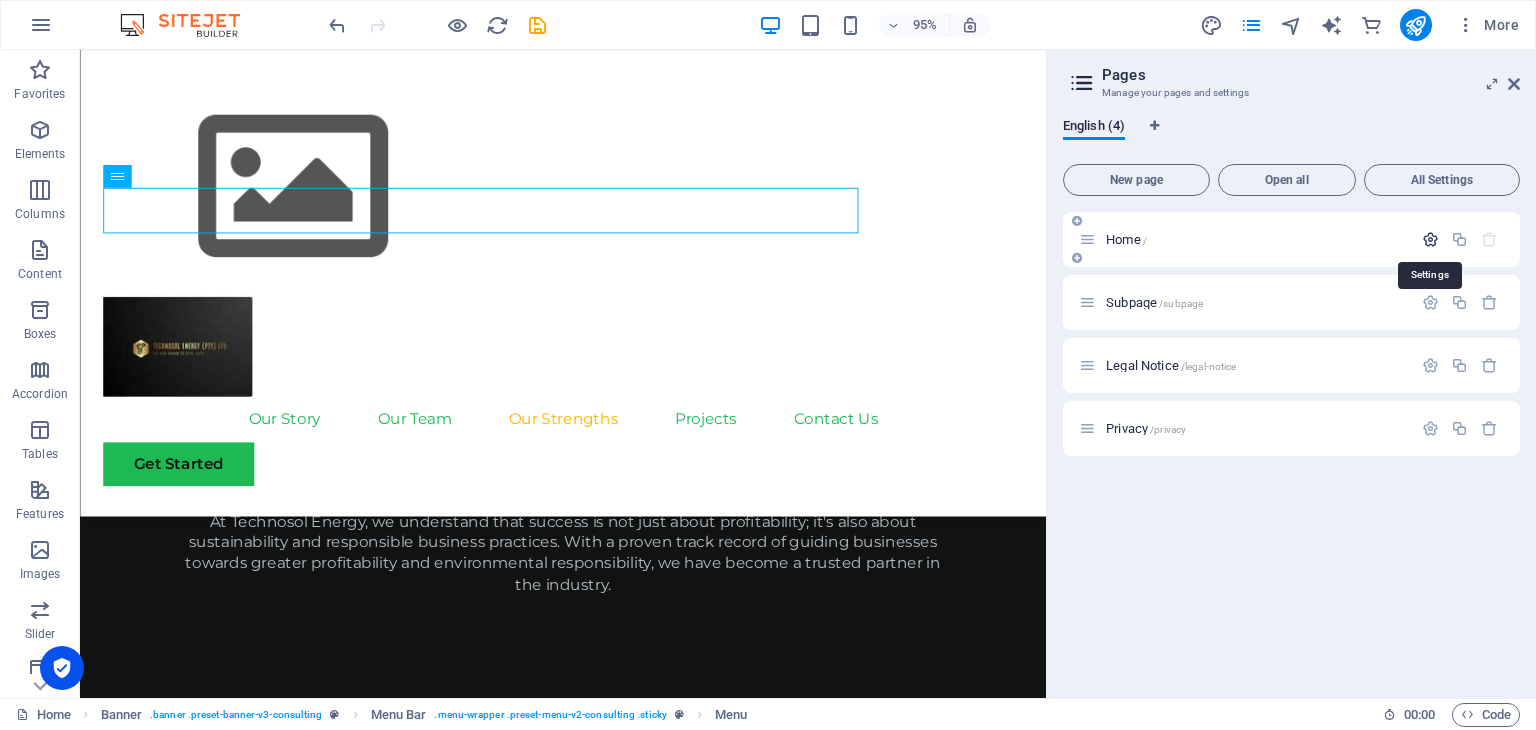 click at bounding box center [1430, 239] 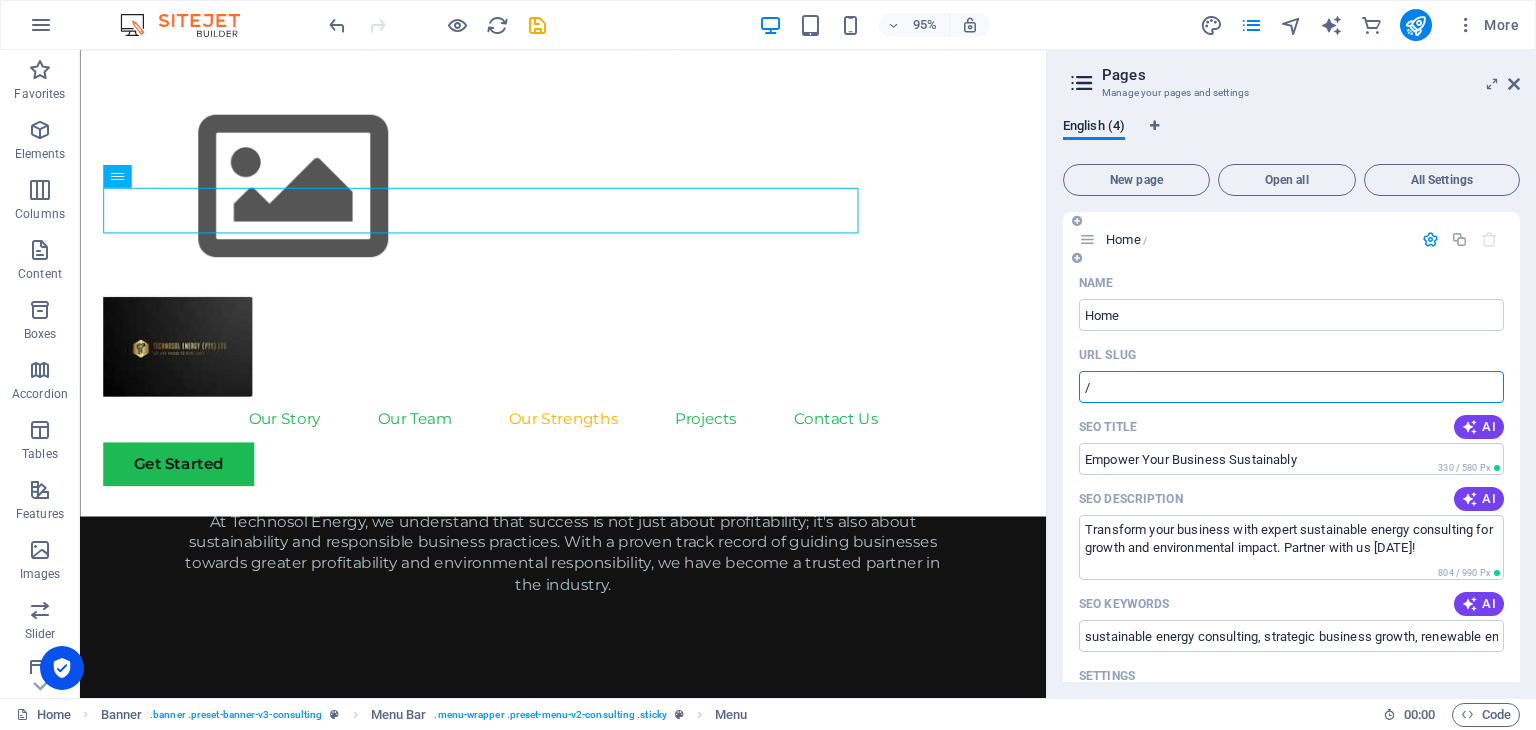 click on "/" at bounding box center [1291, 387] 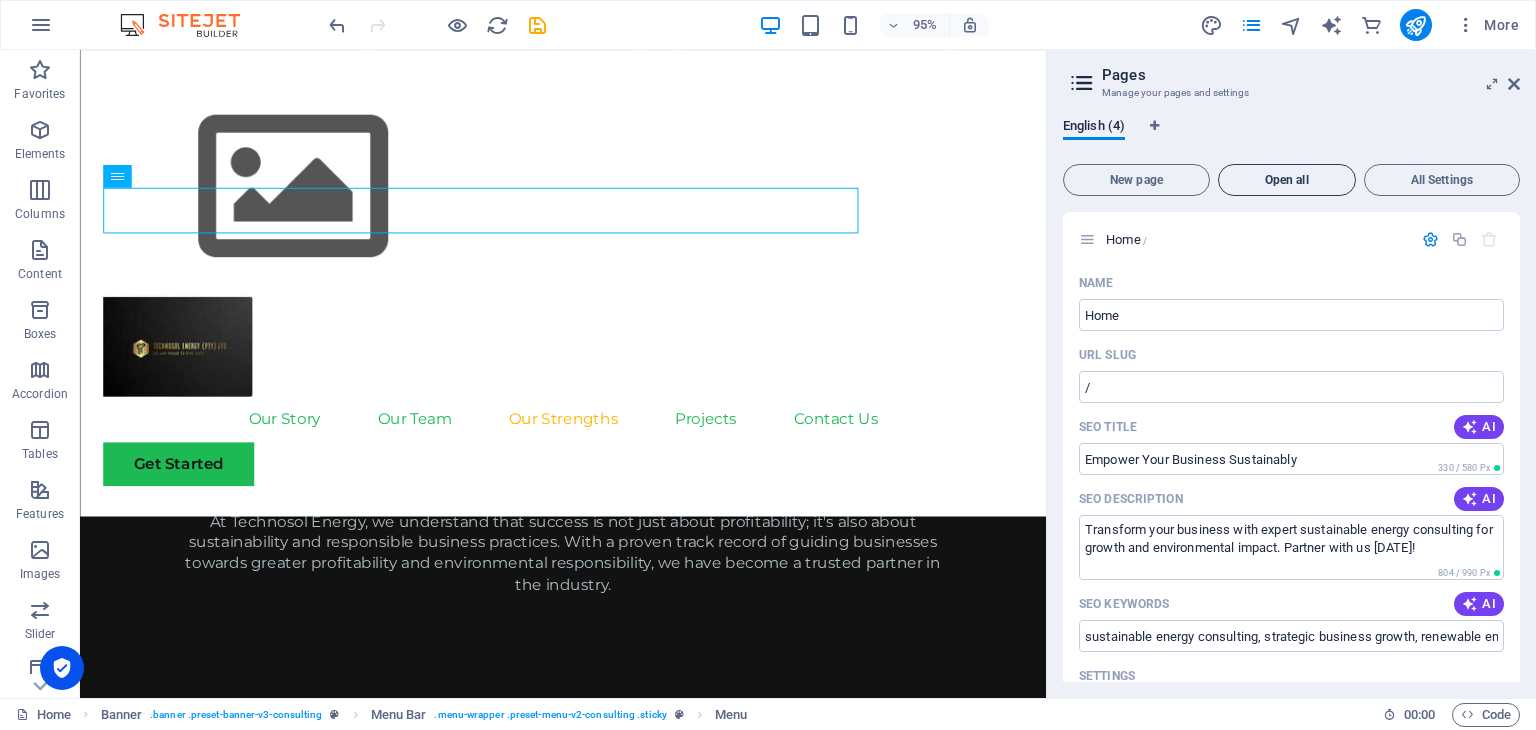 click on "Open all" at bounding box center (1287, 180) 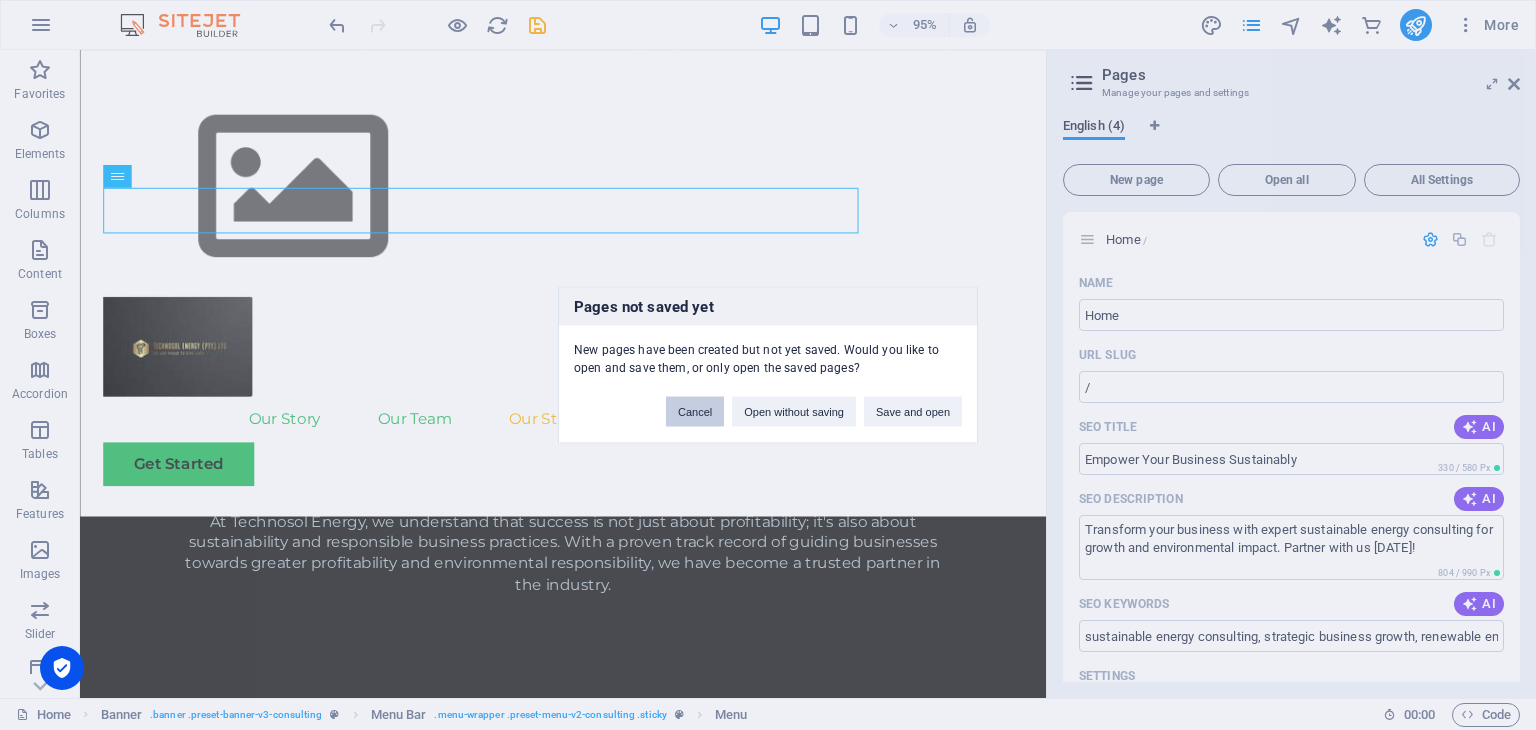 click on "Cancel" at bounding box center [695, 412] 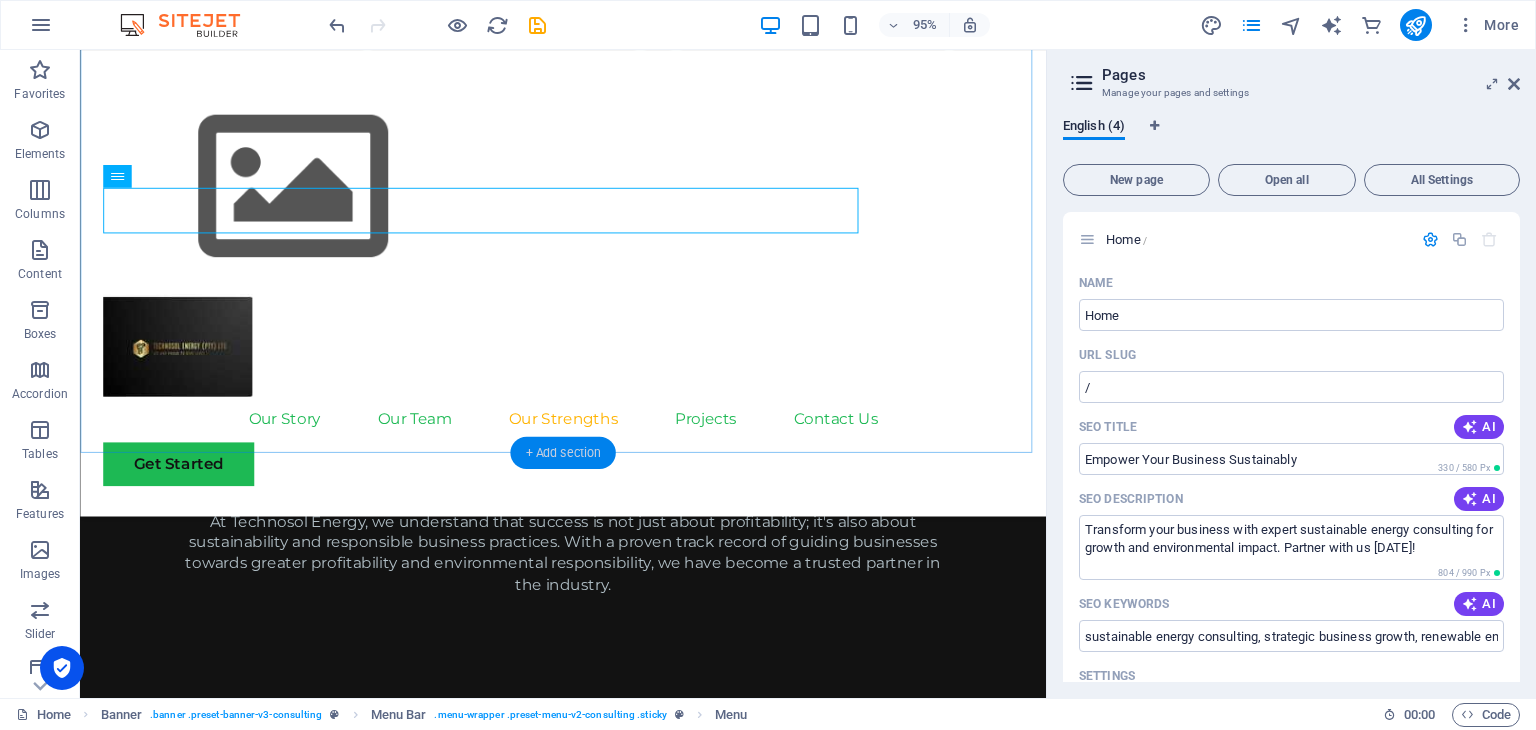click on "+ Add section" at bounding box center (562, 453) 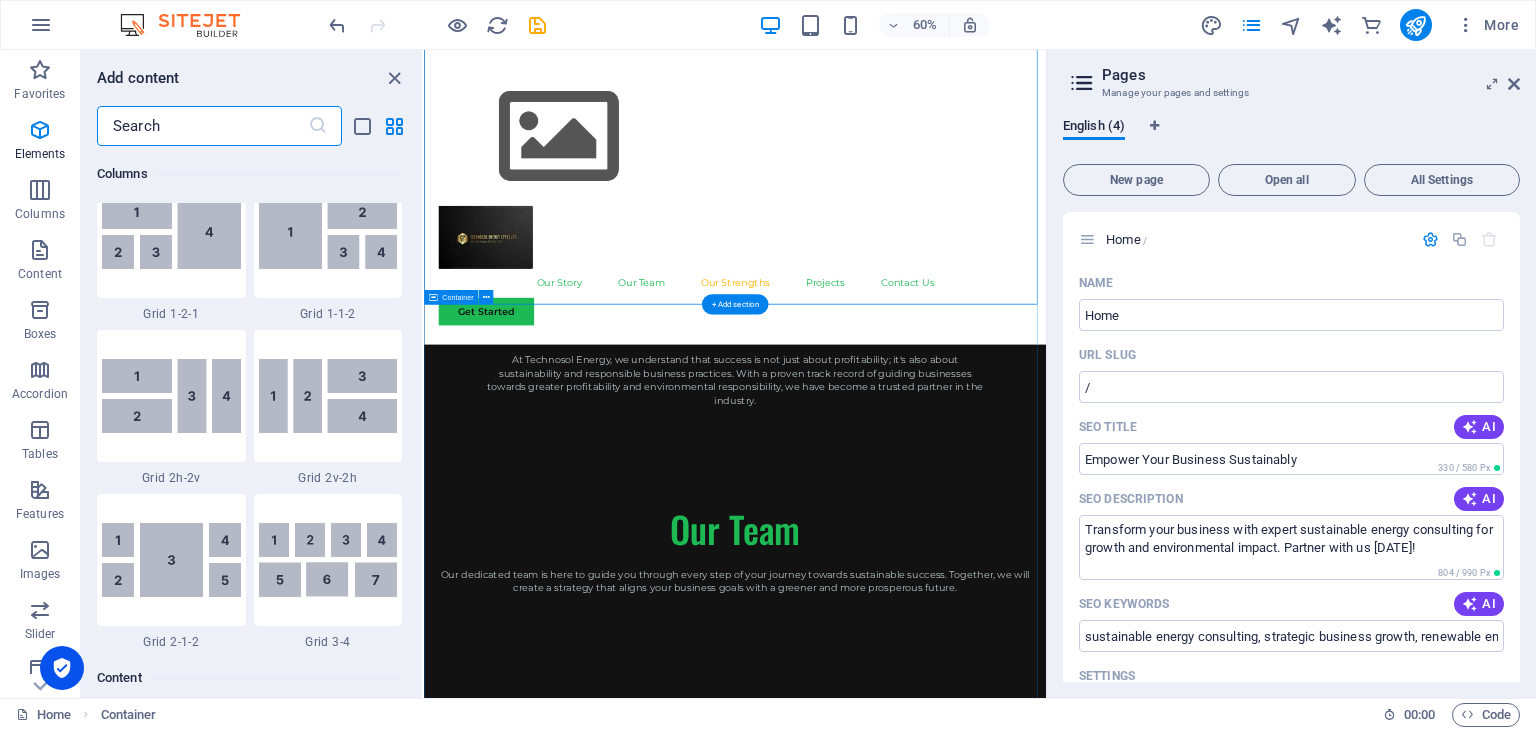scroll, scrollTop: 3499, scrollLeft: 0, axis: vertical 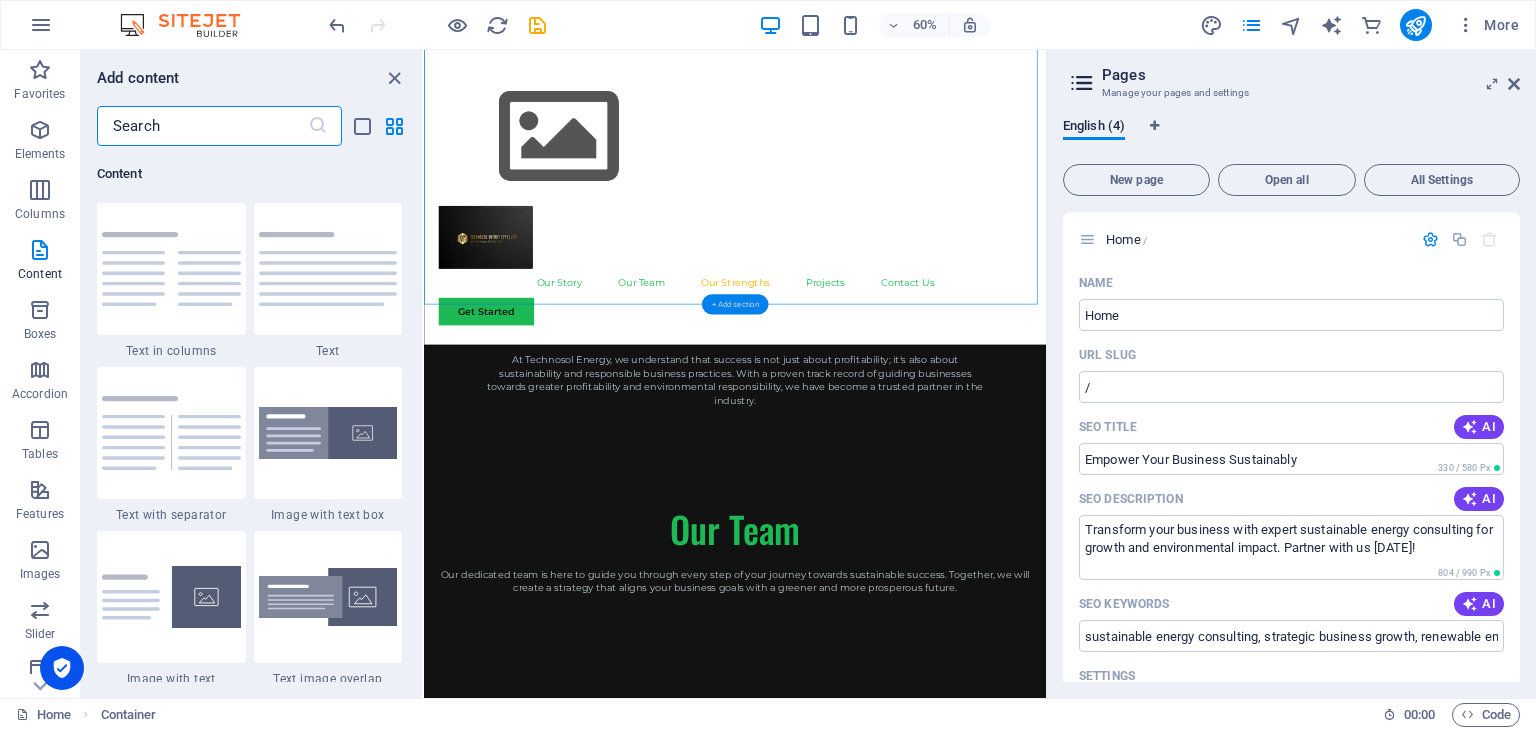 click on "+ Add section" at bounding box center [735, 304] 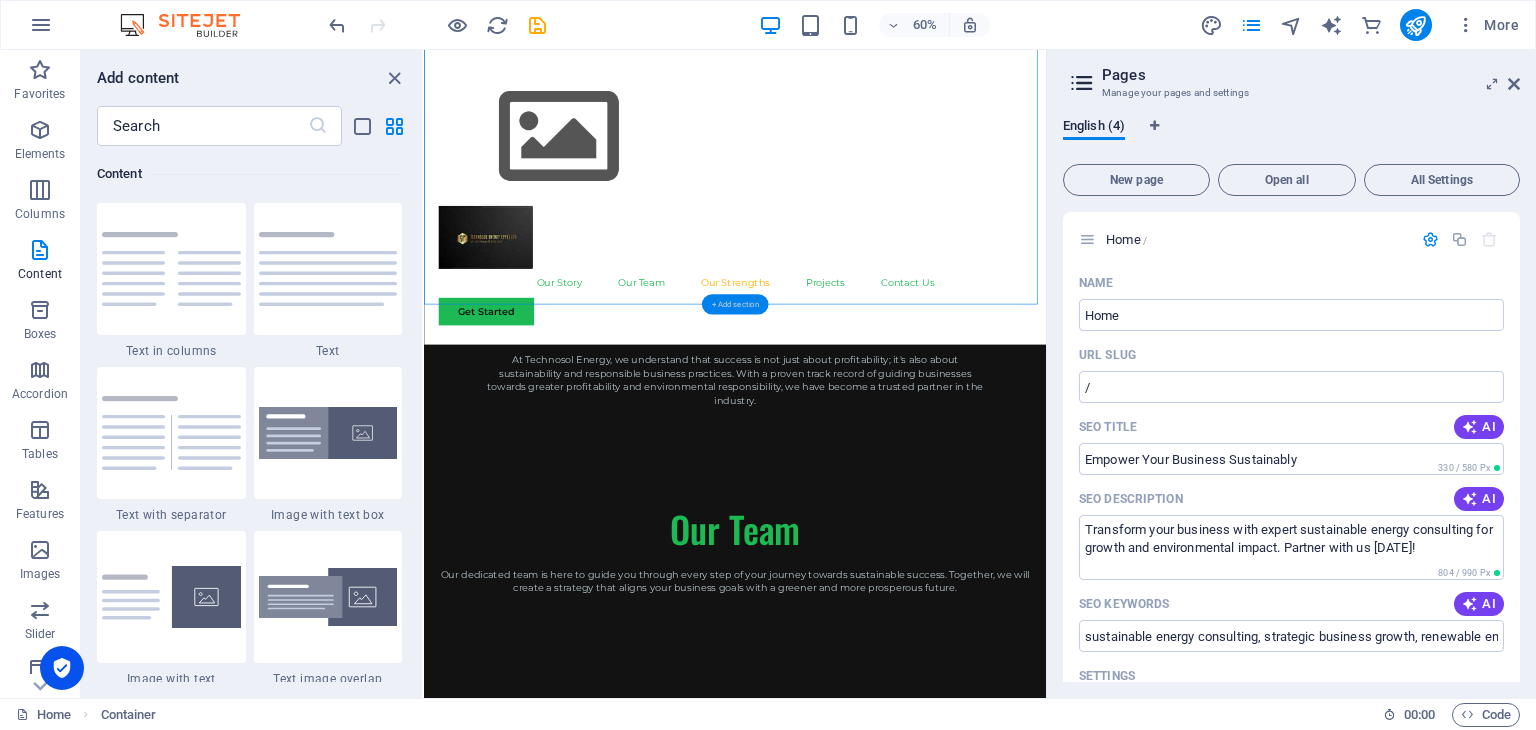 click on "+ Add section" at bounding box center [735, 304] 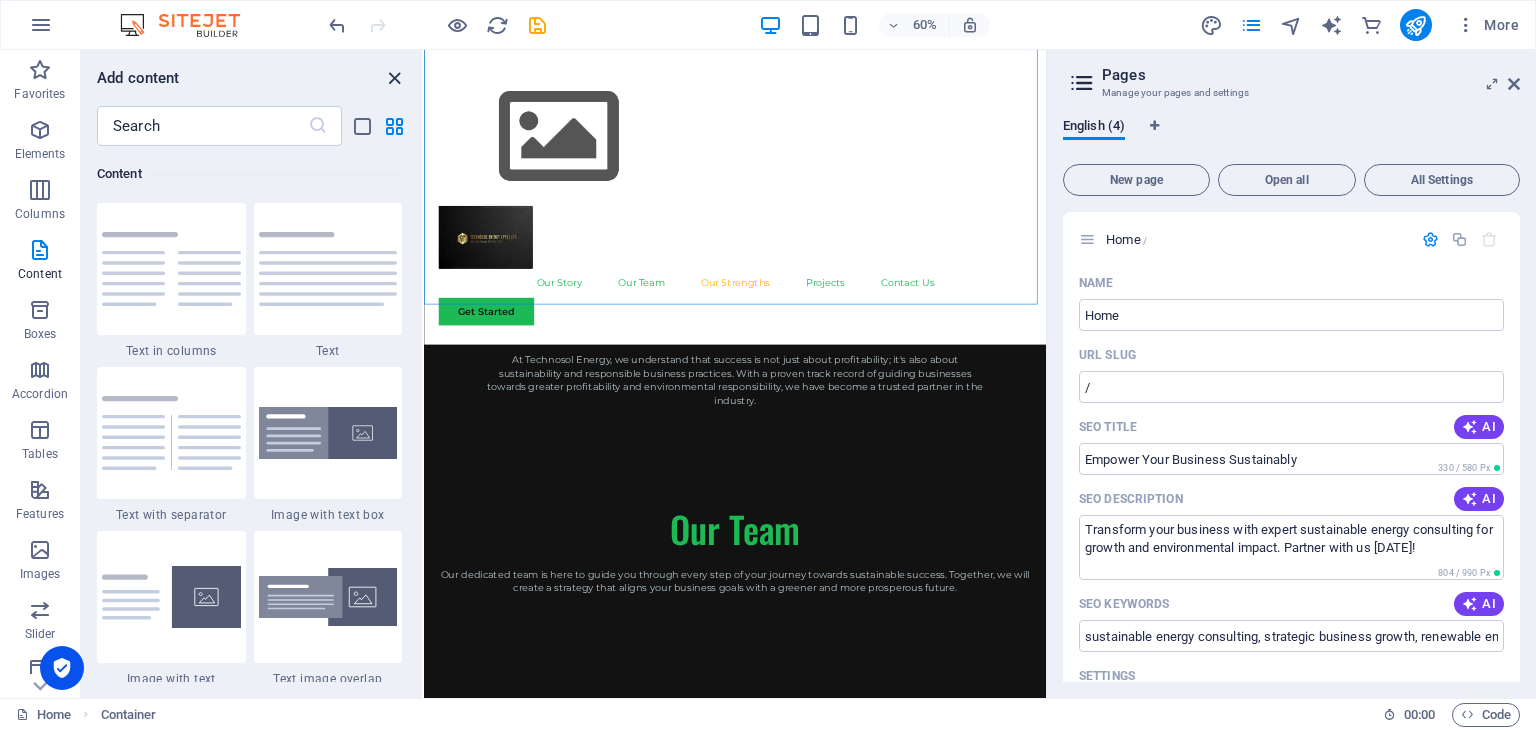 click at bounding box center (394, 78) 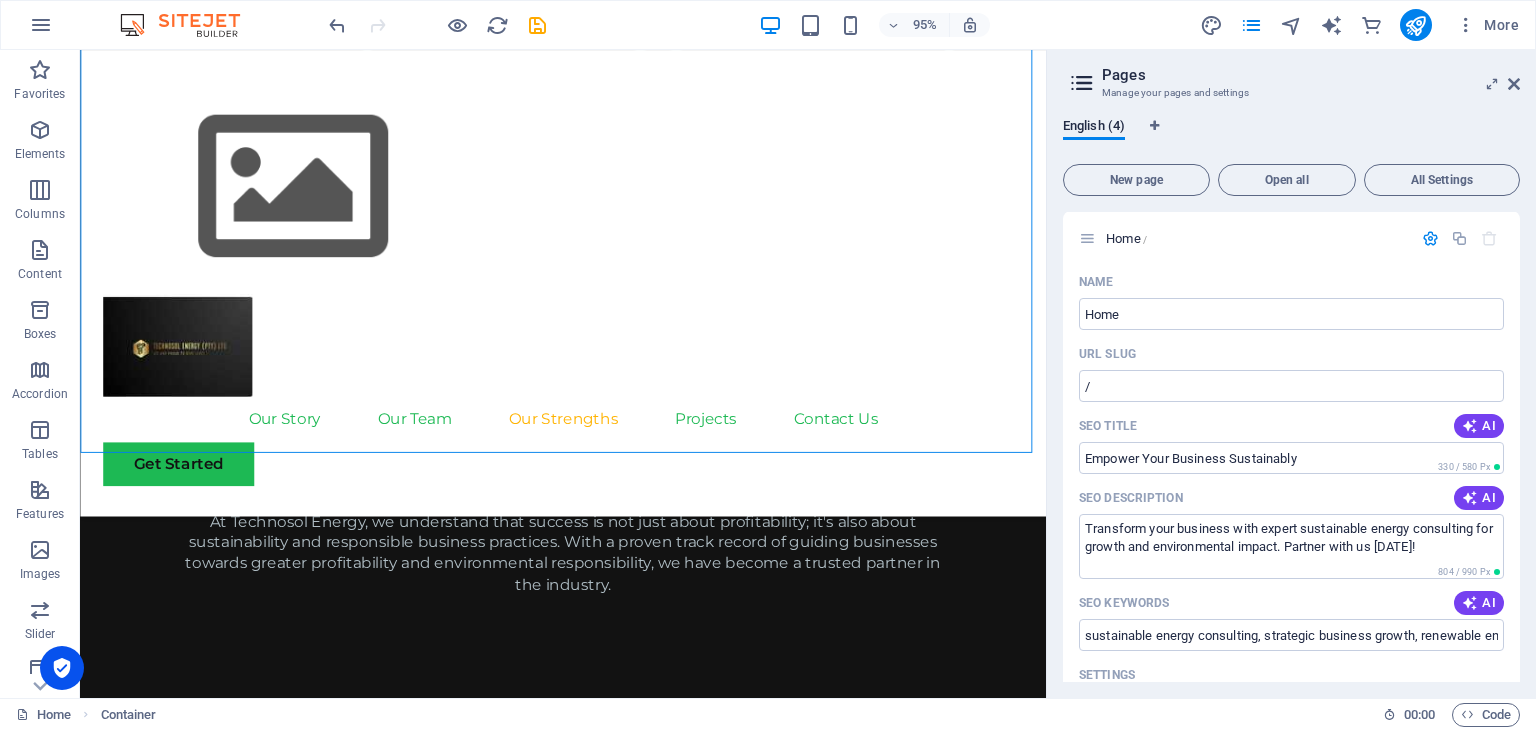 scroll, scrollTop: 0, scrollLeft: 0, axis: both 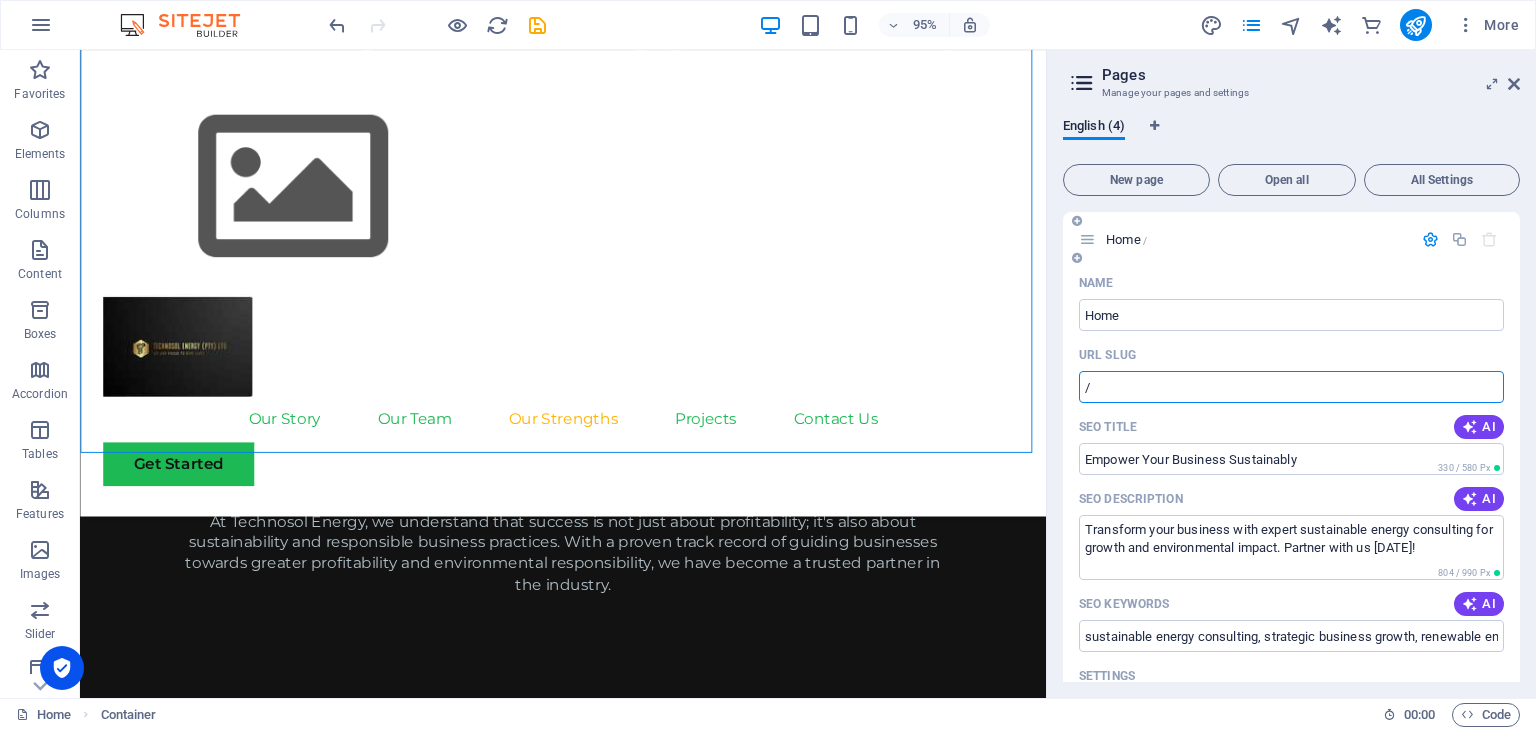 click on "/" at bounding box center (1291, 387) 